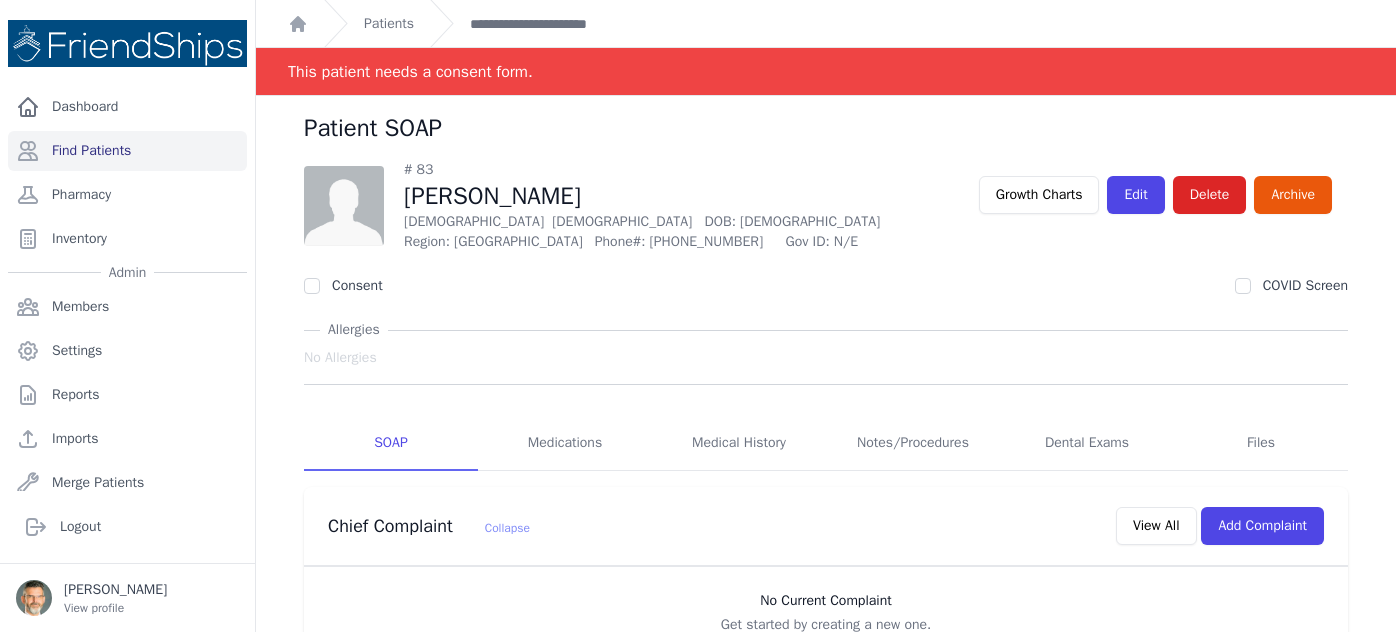 scroll, scrollTop: 0, scrollLeft: 0, axis: both 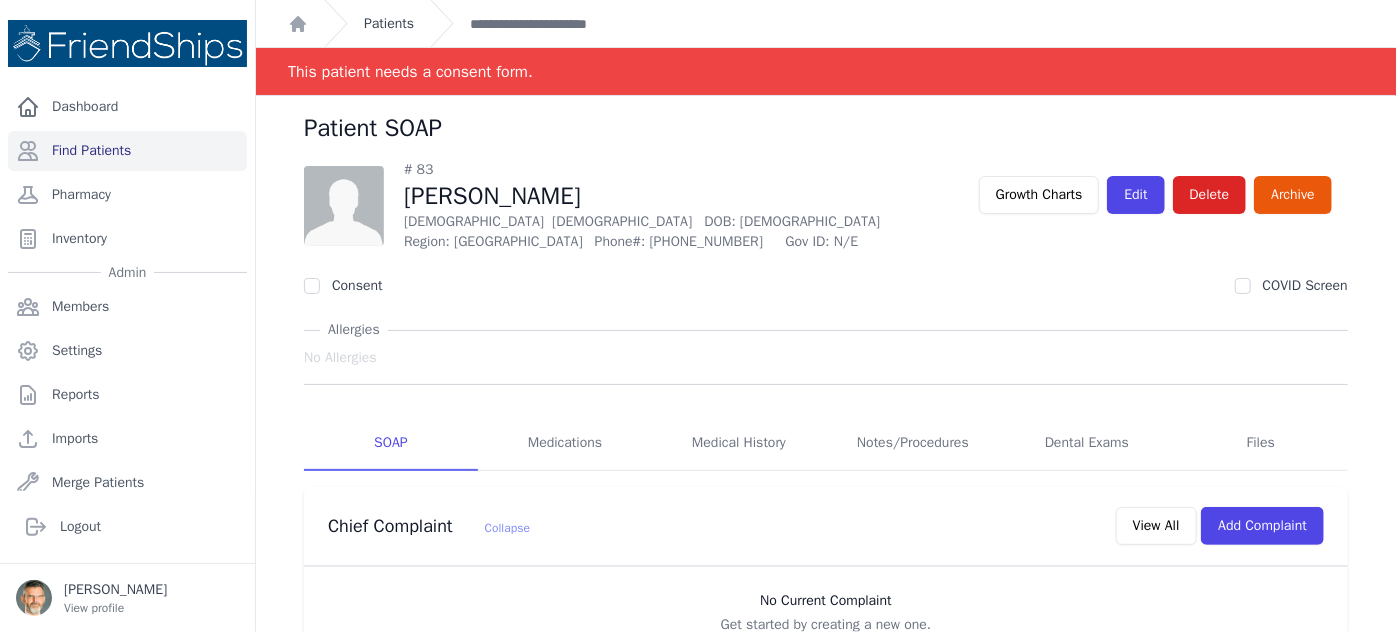 click on "Patients" at bounding box center [389, 24] 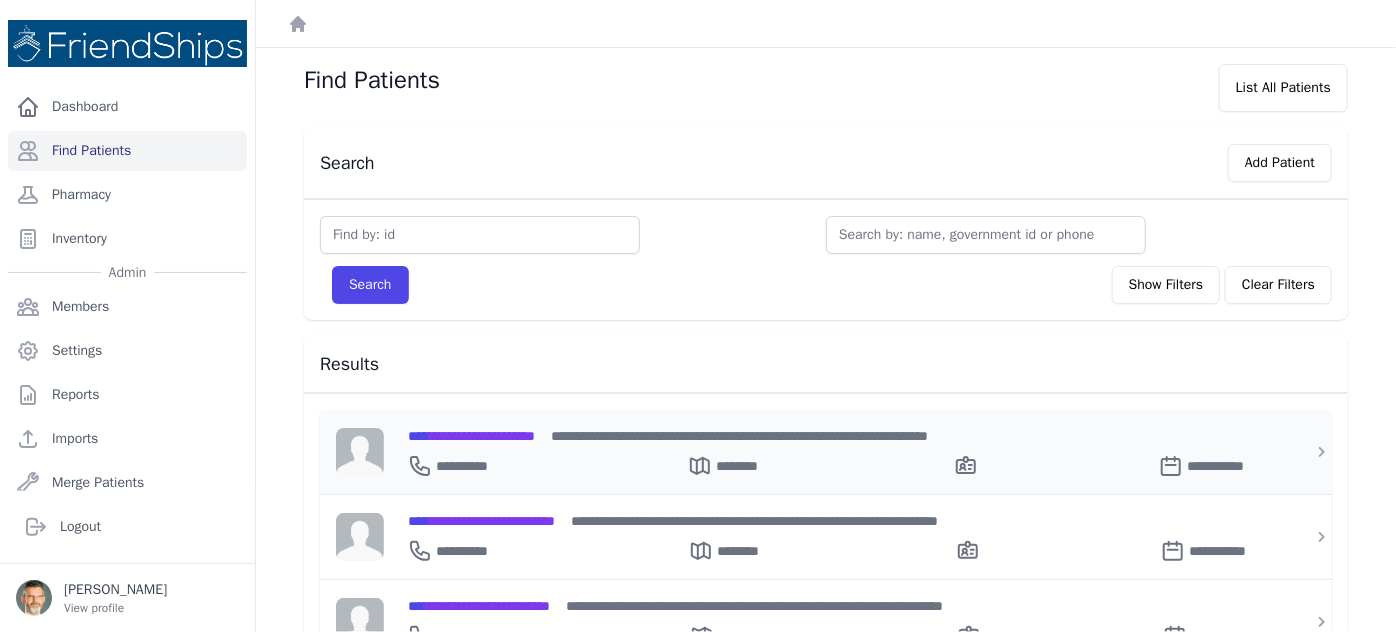 click on "**********" at bounding box center (471, 436) 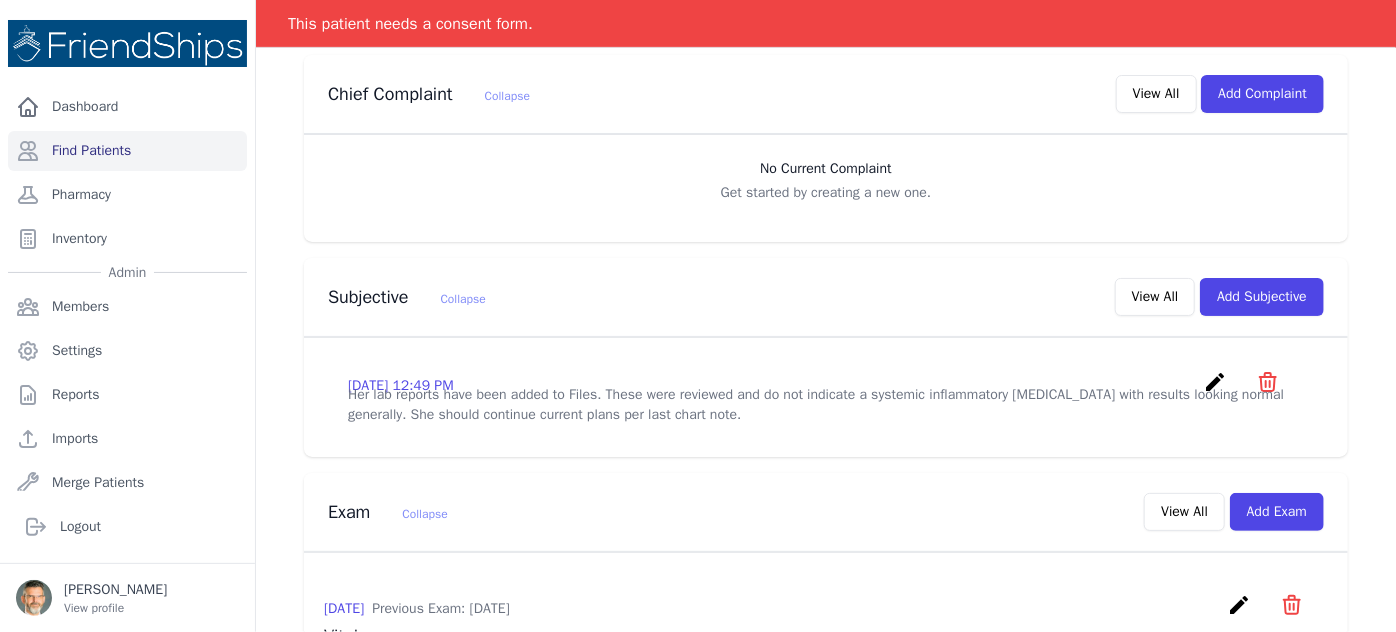 scroll, scrollTop: 272, scrollLeft: 0, axis: vertical 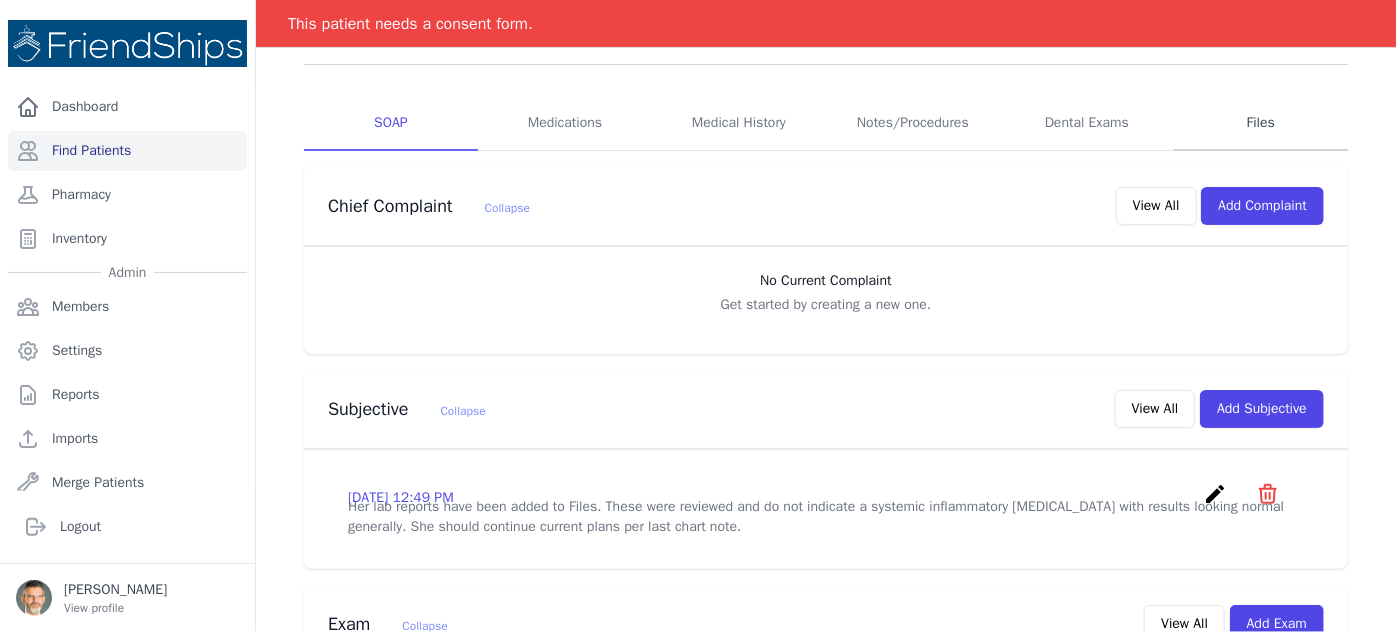 click on "Files" at bounding box center [1261, 124] 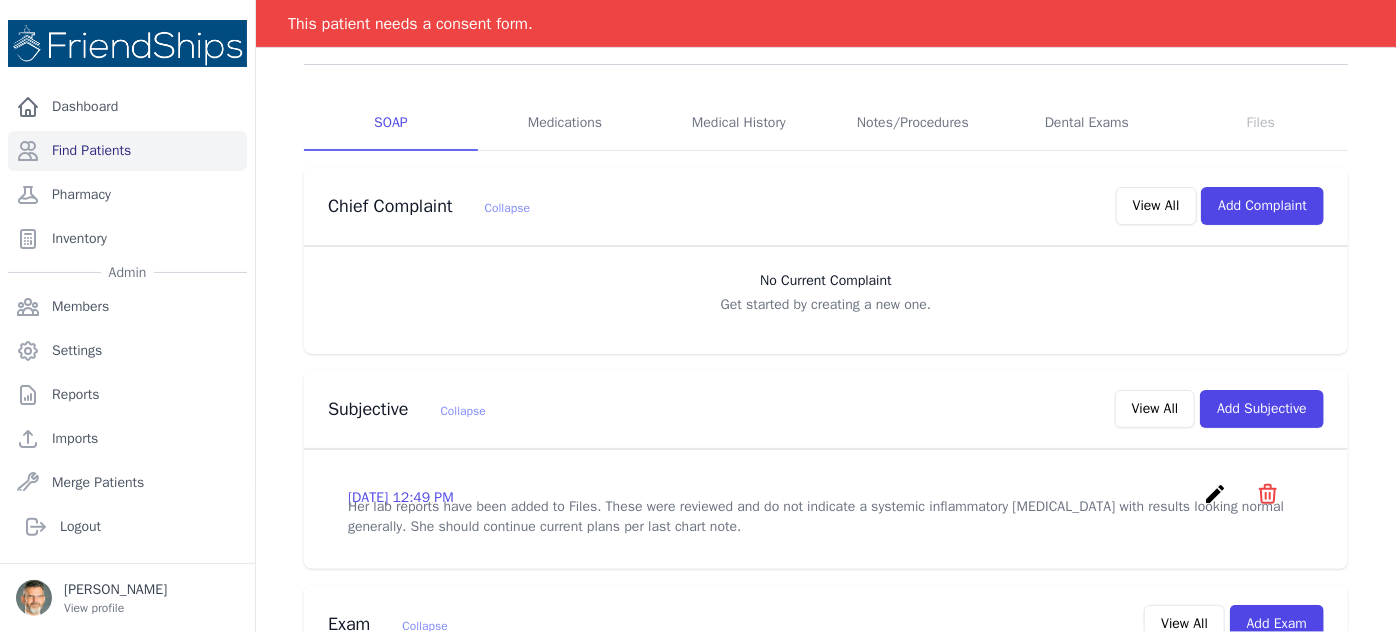 scroll, scrollTop: 96, scrollLeft: 0, axis: vertical 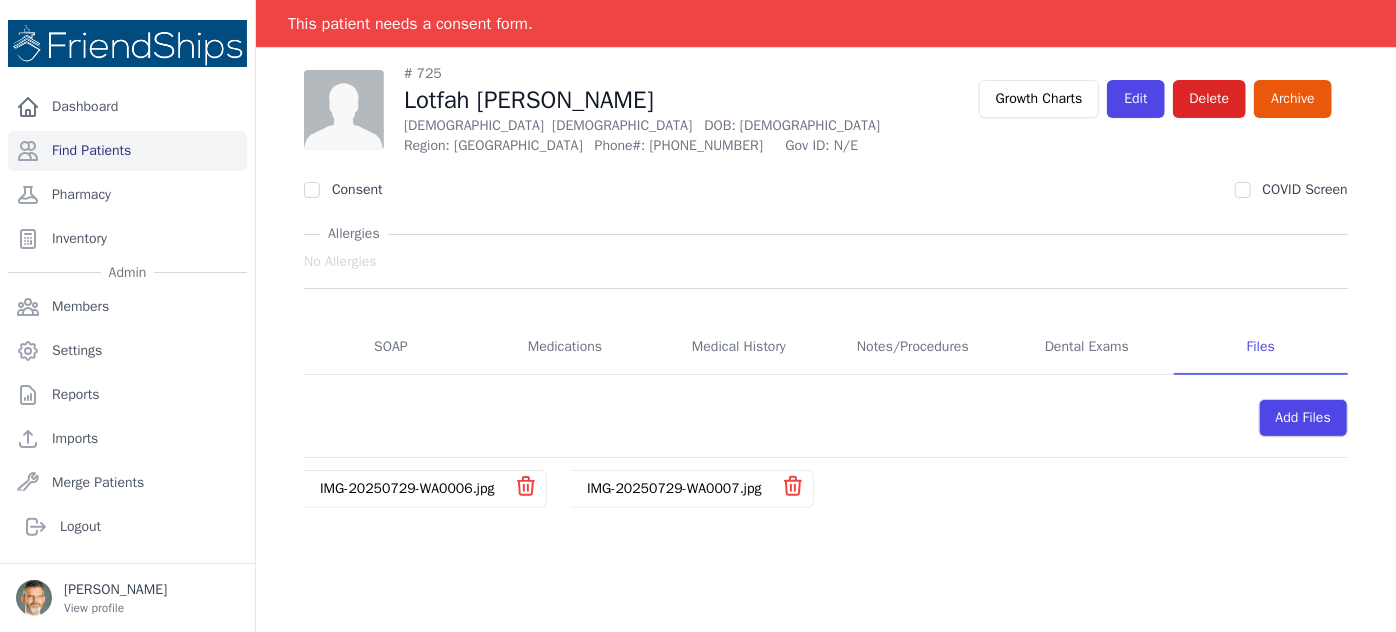 click on "IMG-20250729-WA0007.jpg" at bounding box center [674, 488] 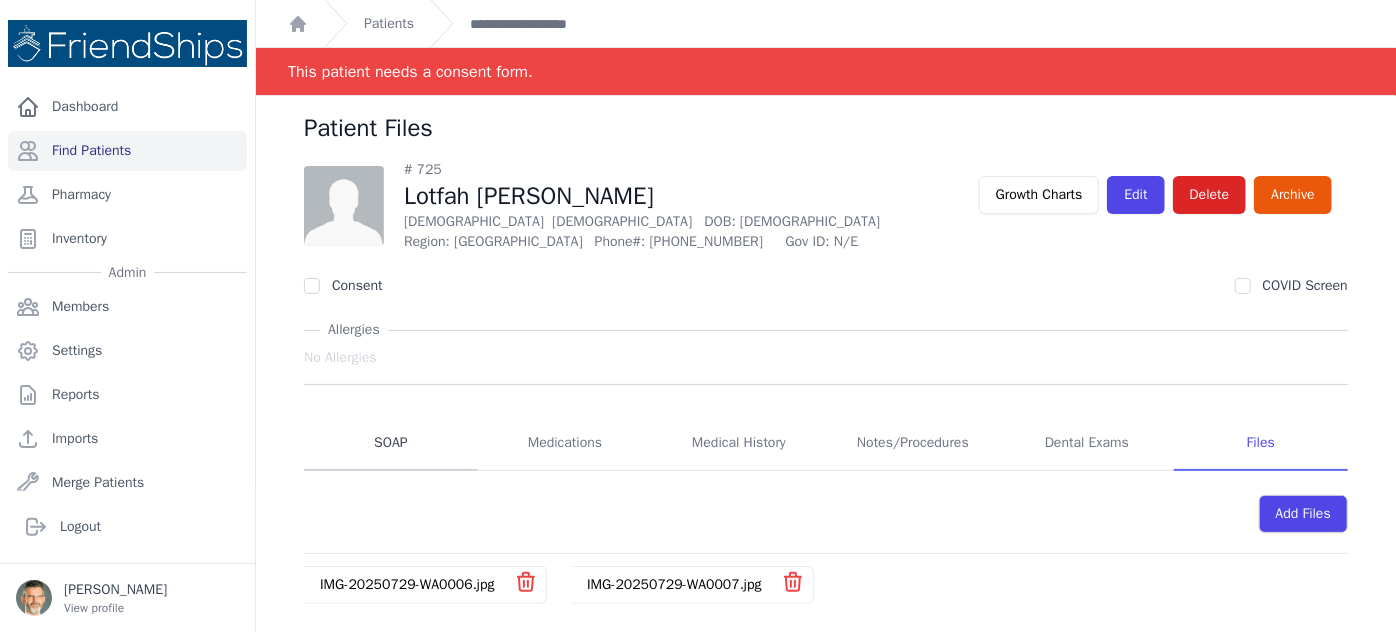 click on "SOAP" at bounding box center [391, 444] 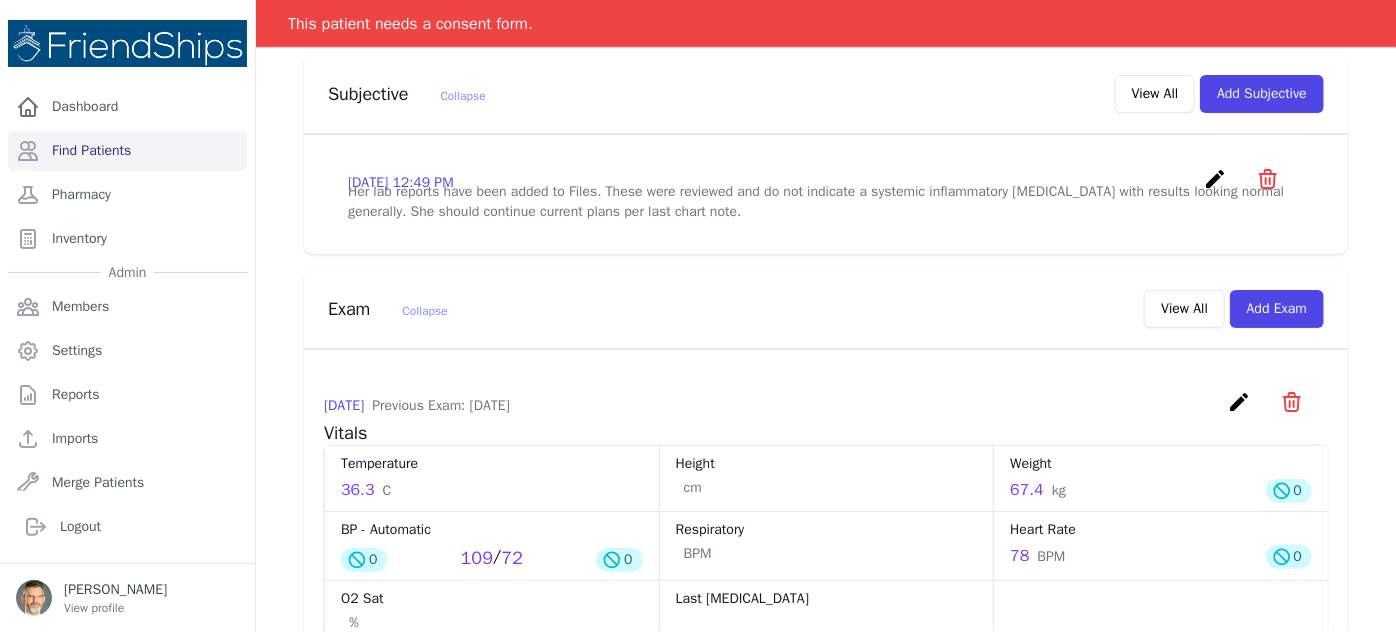 scroll, scrollTop: 636, scrollLeft: 0, axis: vertical 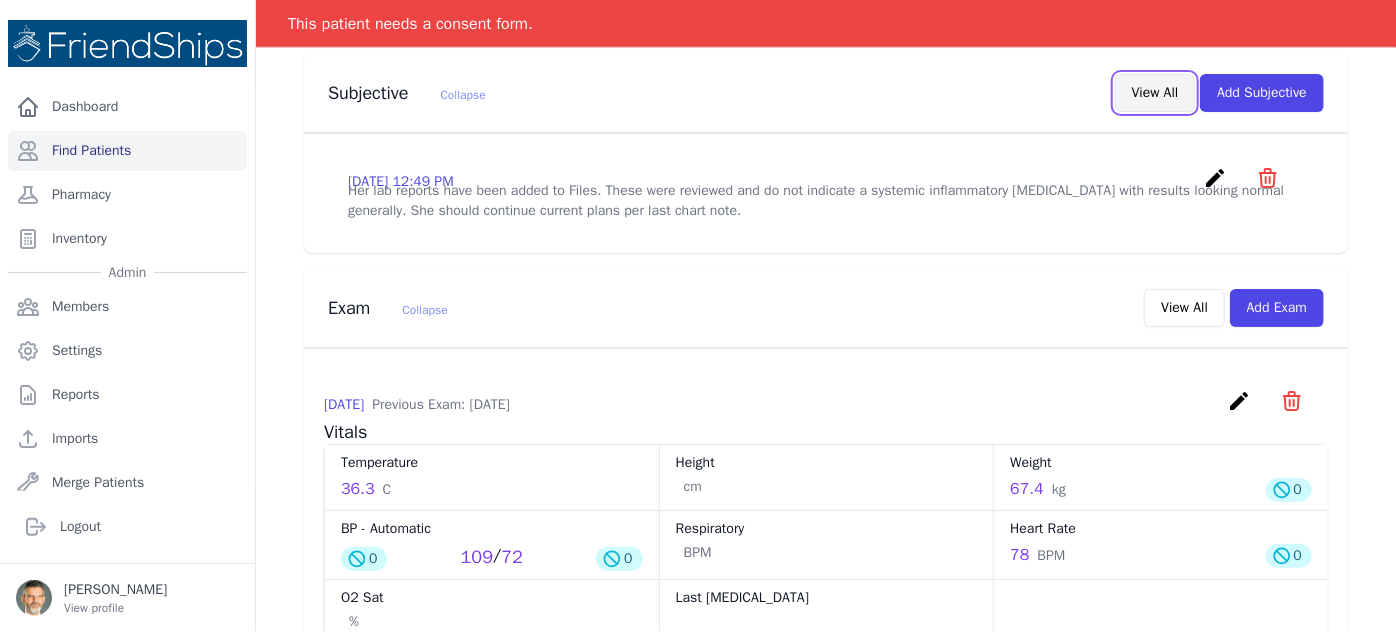 click on "View All" at bounding box center (1155, 93) 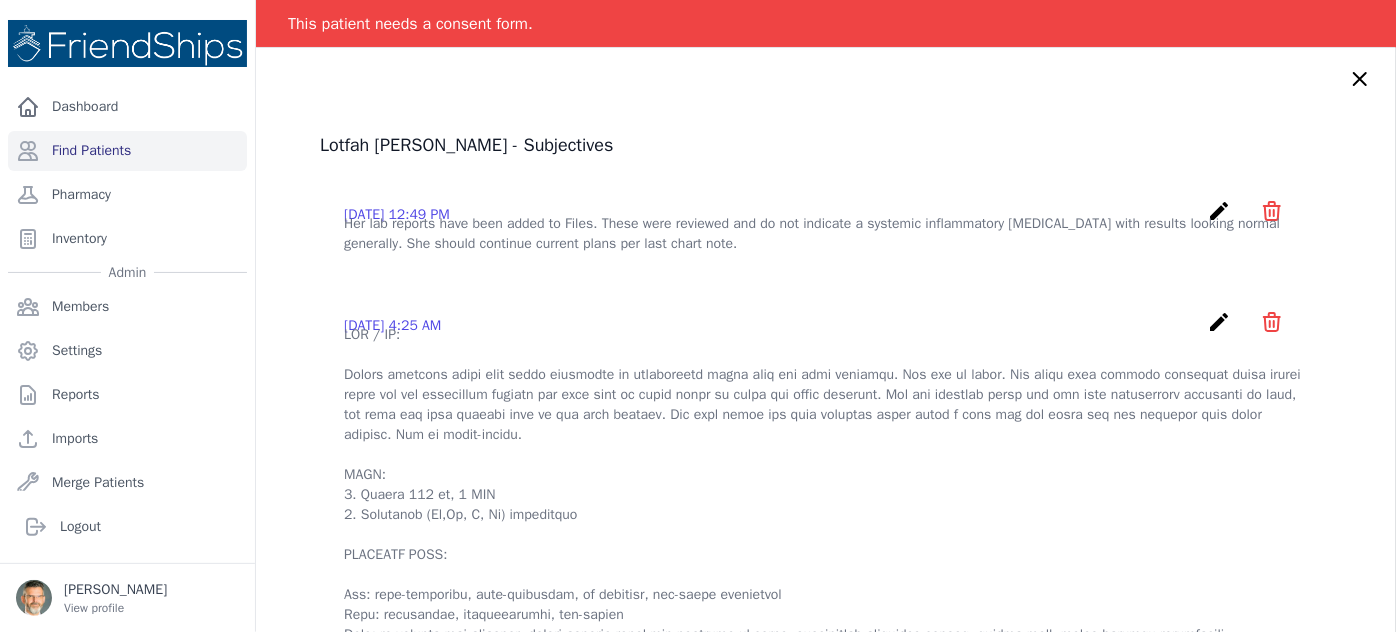 scroll, scrollTop: 0, scrollLeft: 0, axis: both 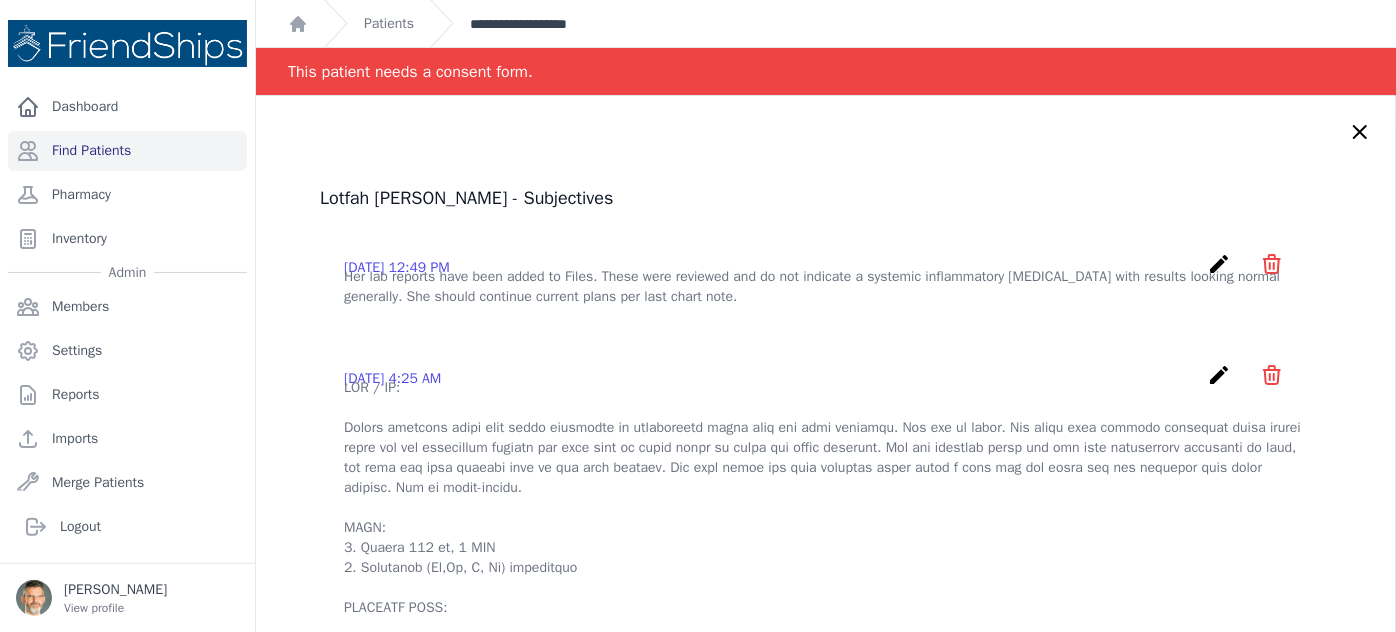 click on "**********" at bounding box center [530, 24] 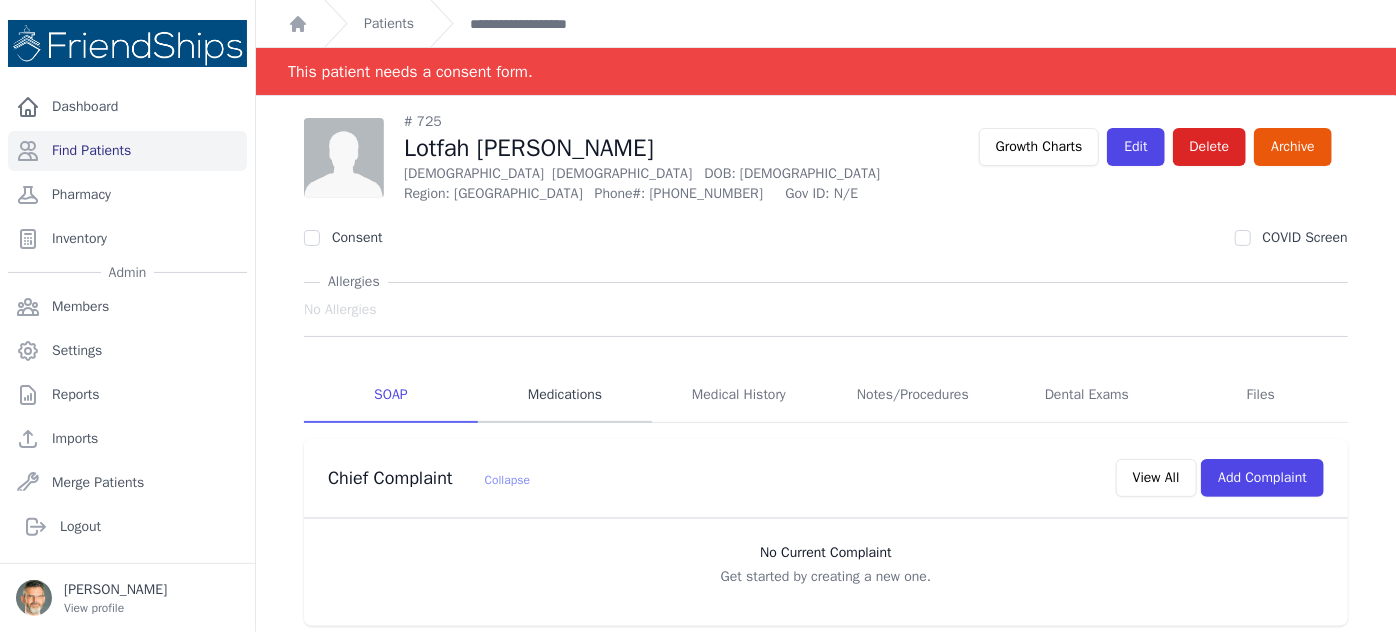 click on "Medications" at bounding box center (565, 396) 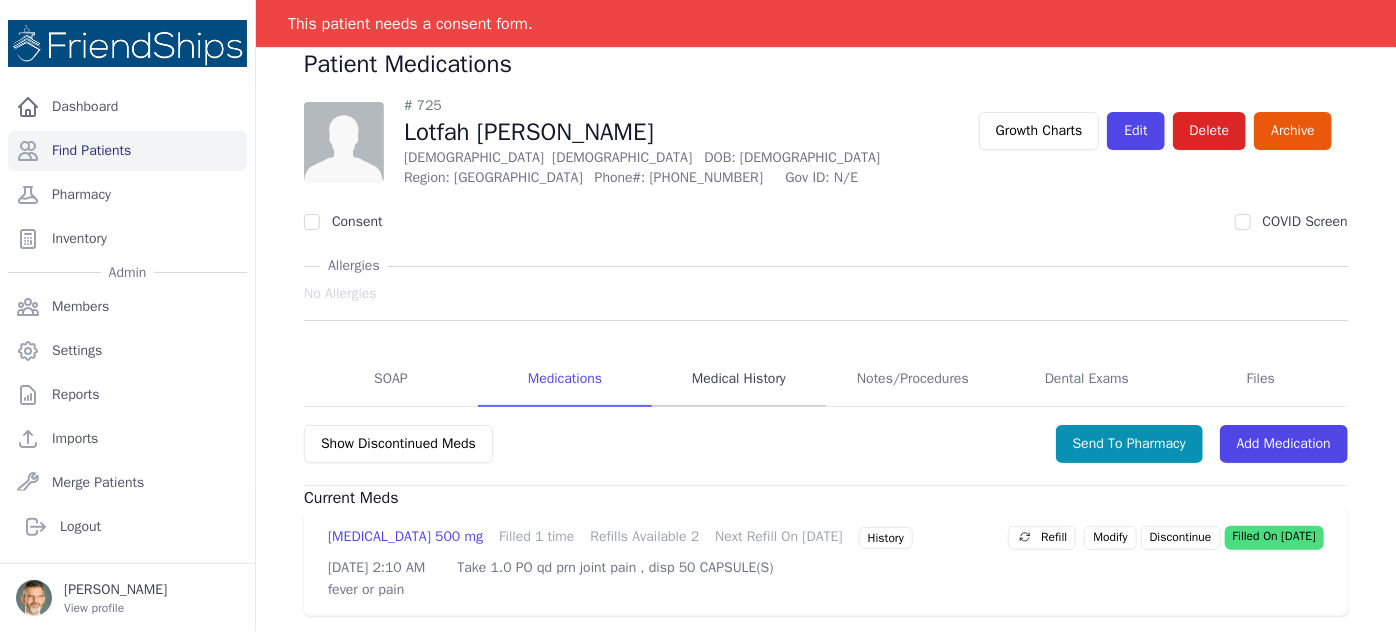 scroll, scrollTop: 96, scrollLeft: 0, axis: vertical 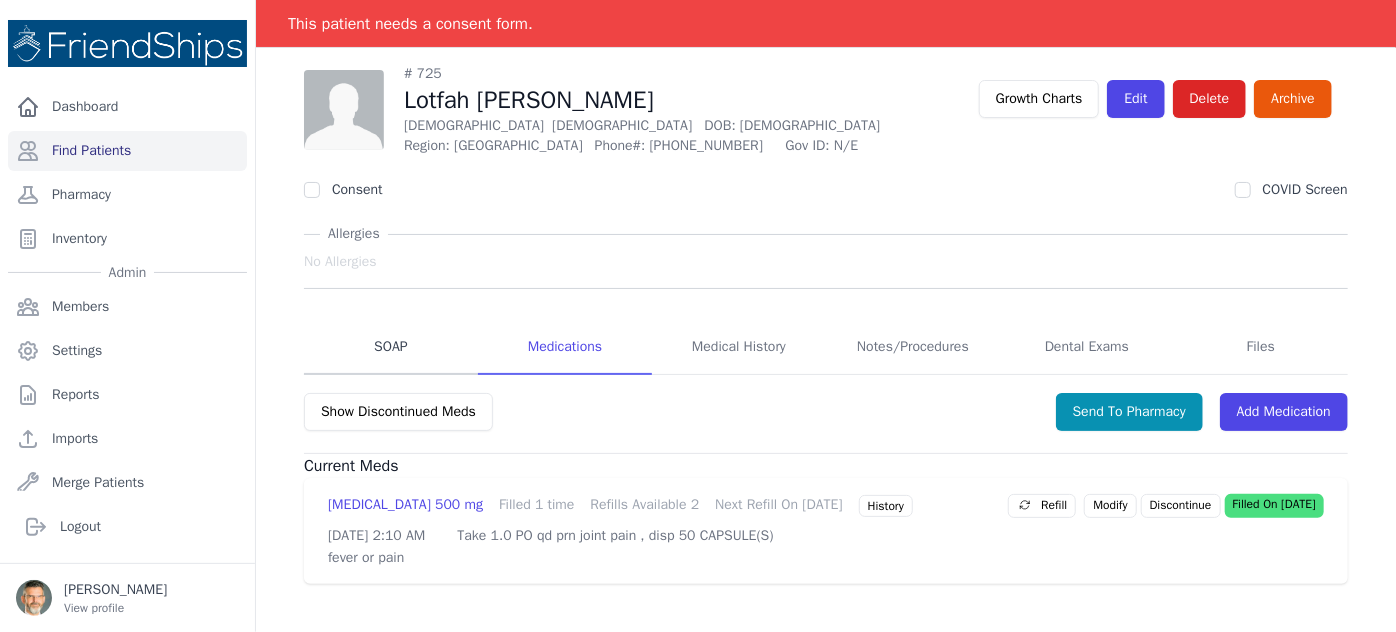 click on "SOAP" at bounding box center [391, 348] 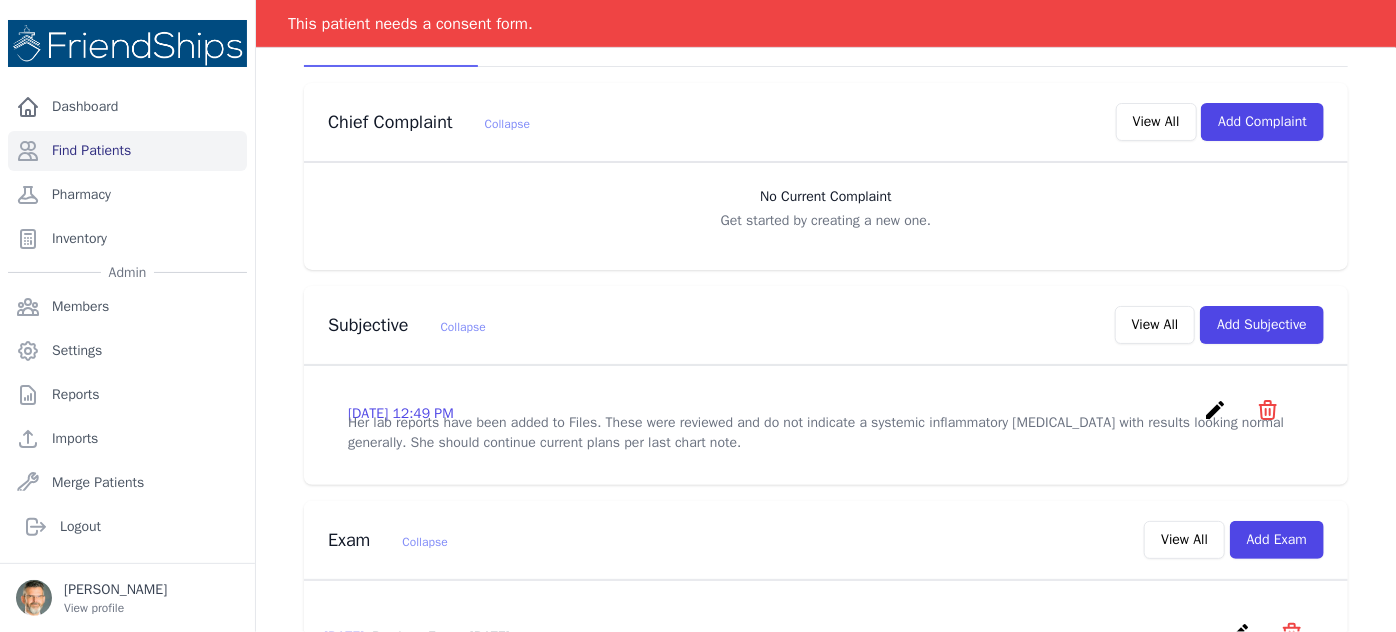 scroll, scrollTop: 432, scrollLeft: 0, axis: vertical 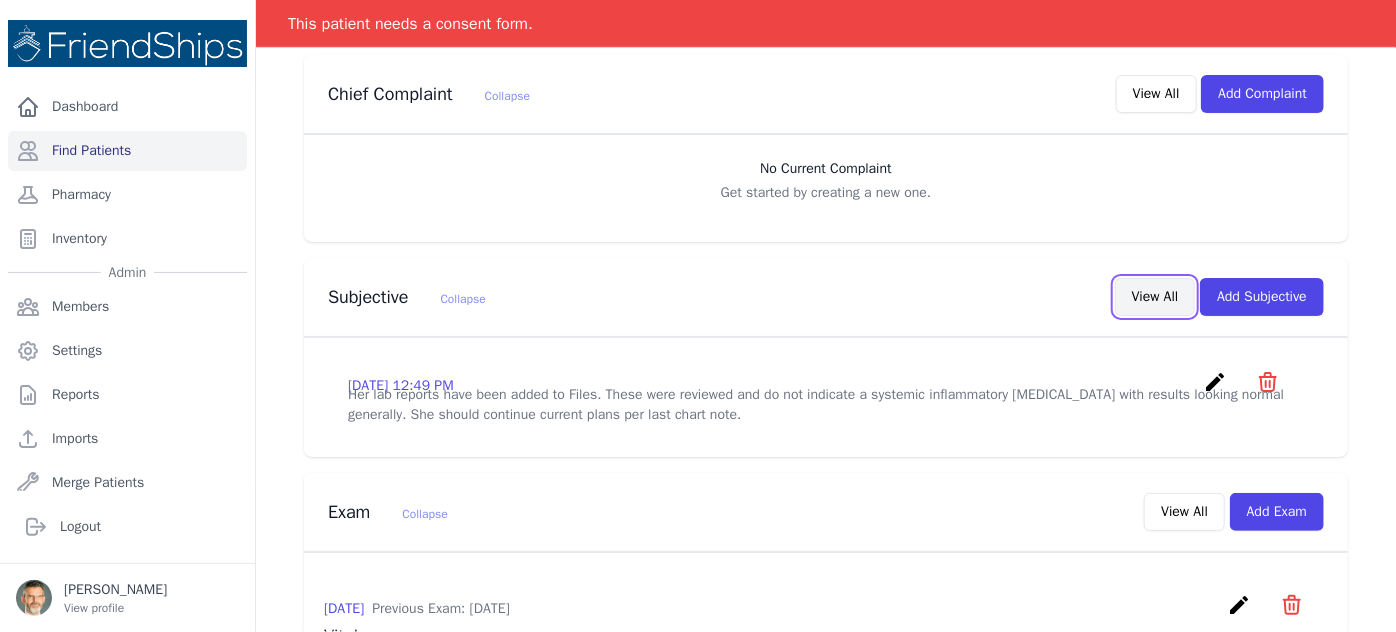 click on "View All" at bounding box center (1155, 297) 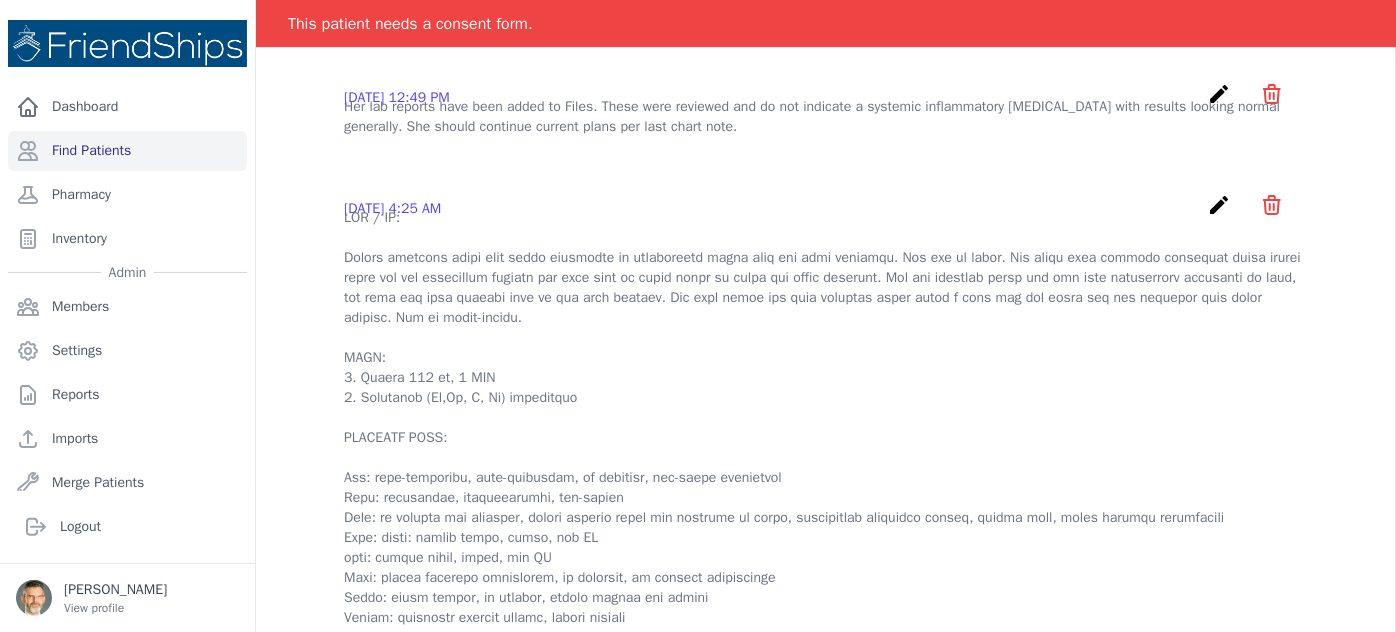 scroll, scrollTop: 181, scrollLeft: 0, axis: vertical 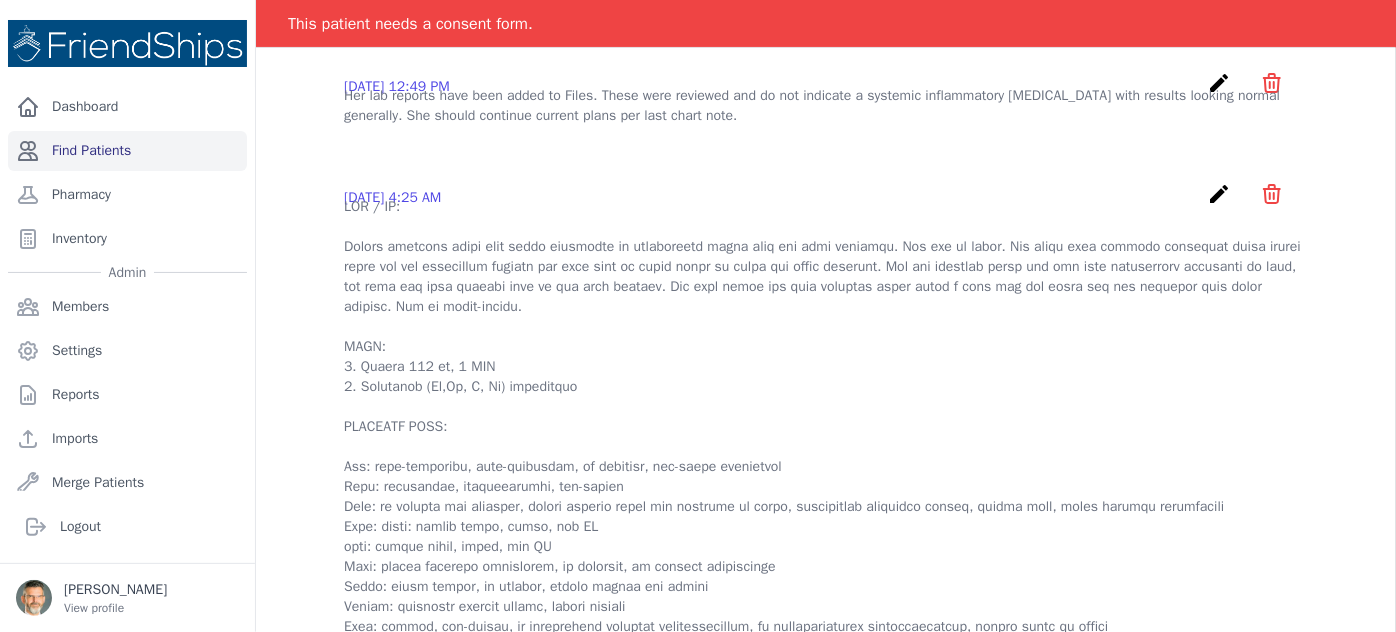 click on "Find Patients" at bounding box center [127, 151] 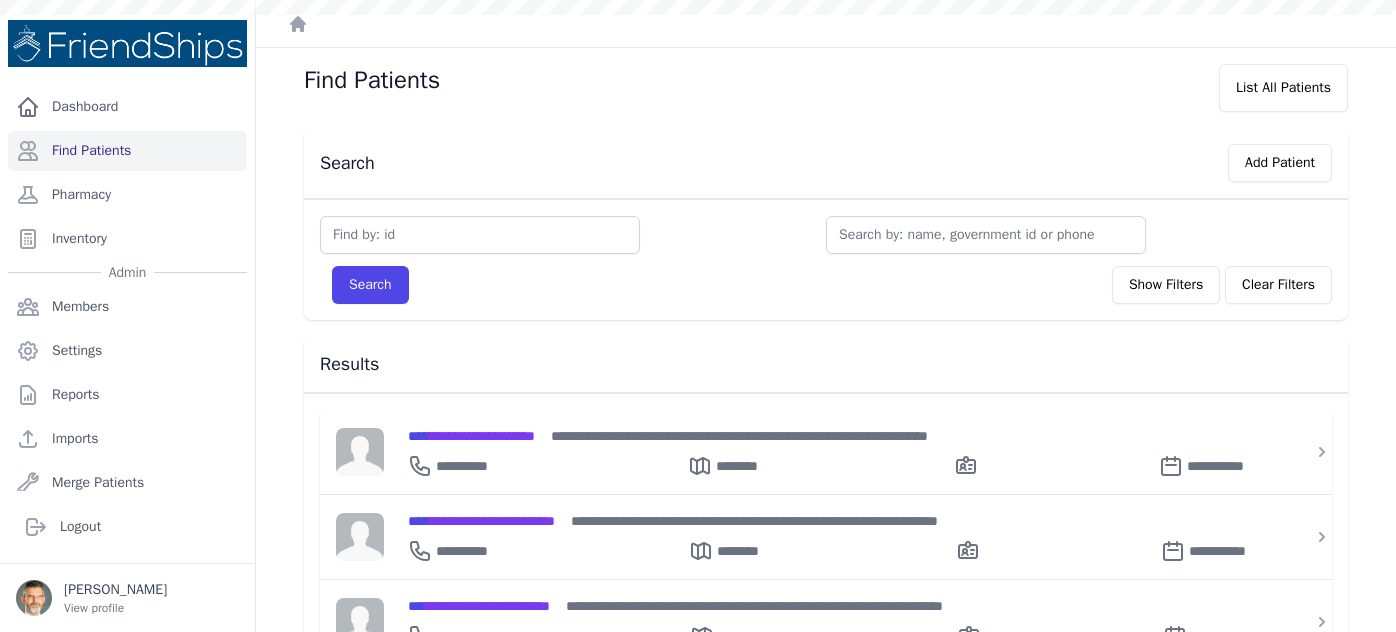 scroll, scrollTop: 0, scrollLeft: 0, axis: both 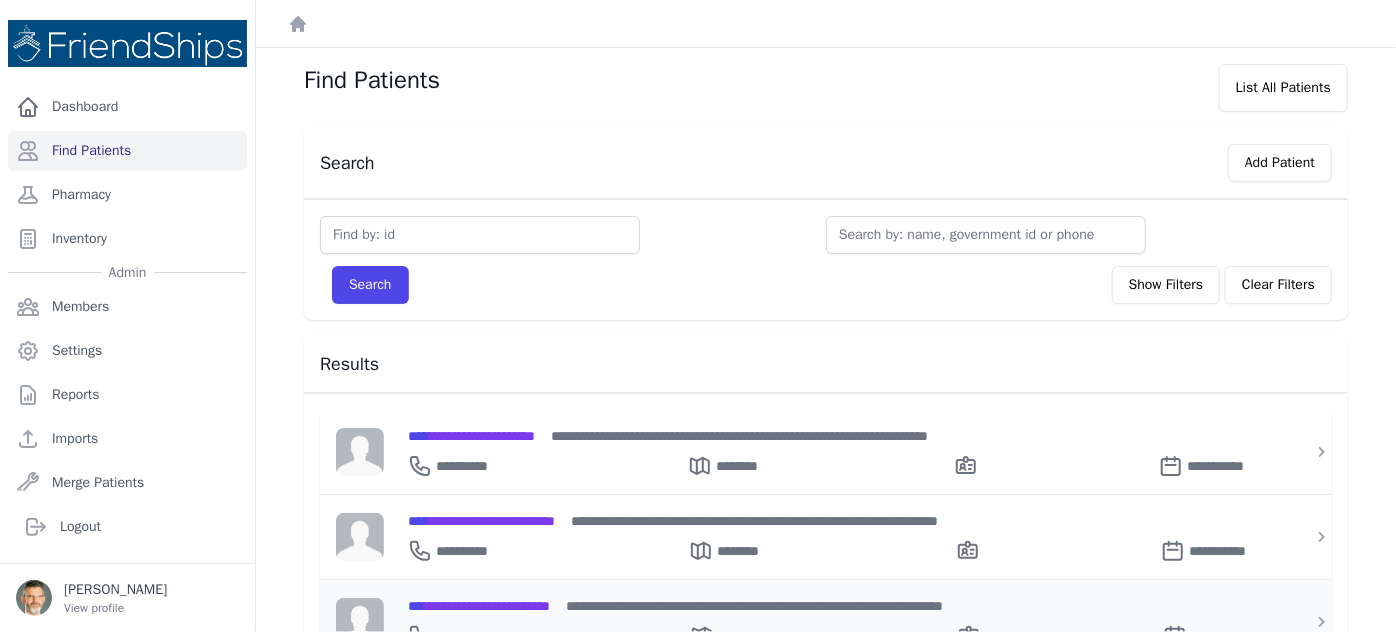 click on "**********" at bounding box center (479, 606) 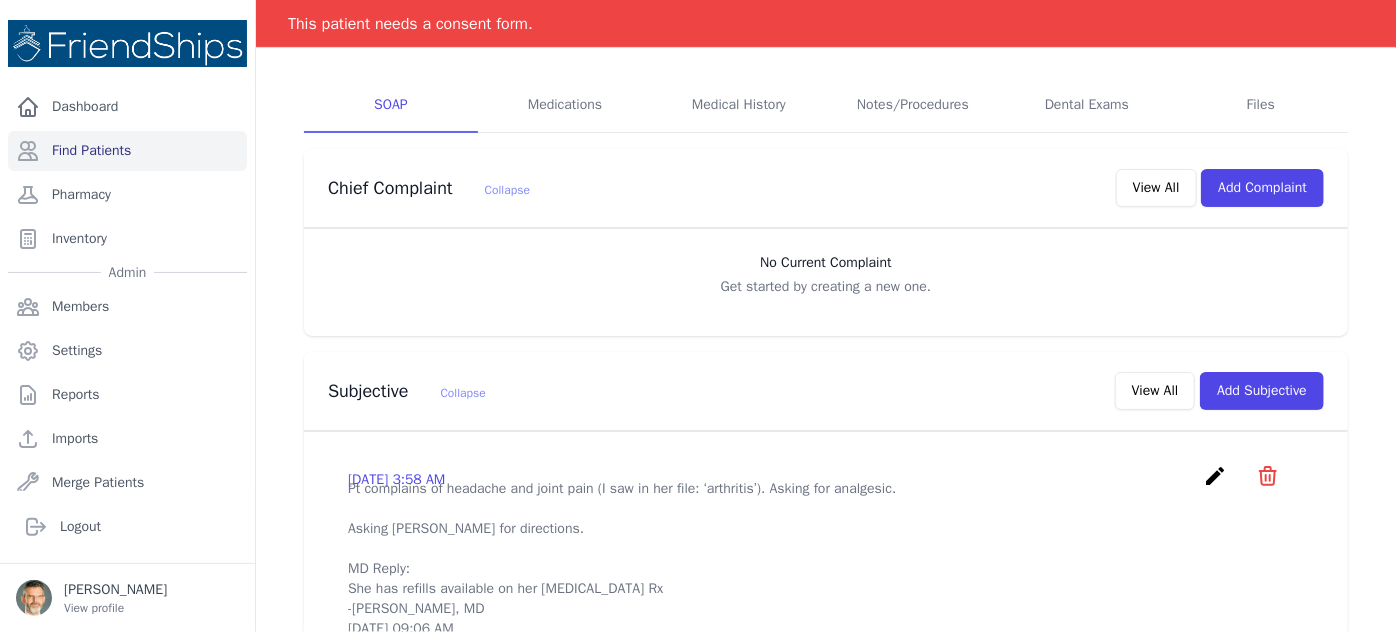 scroll, scrollTop: 181, scrollLeft: 0, axis: vertical 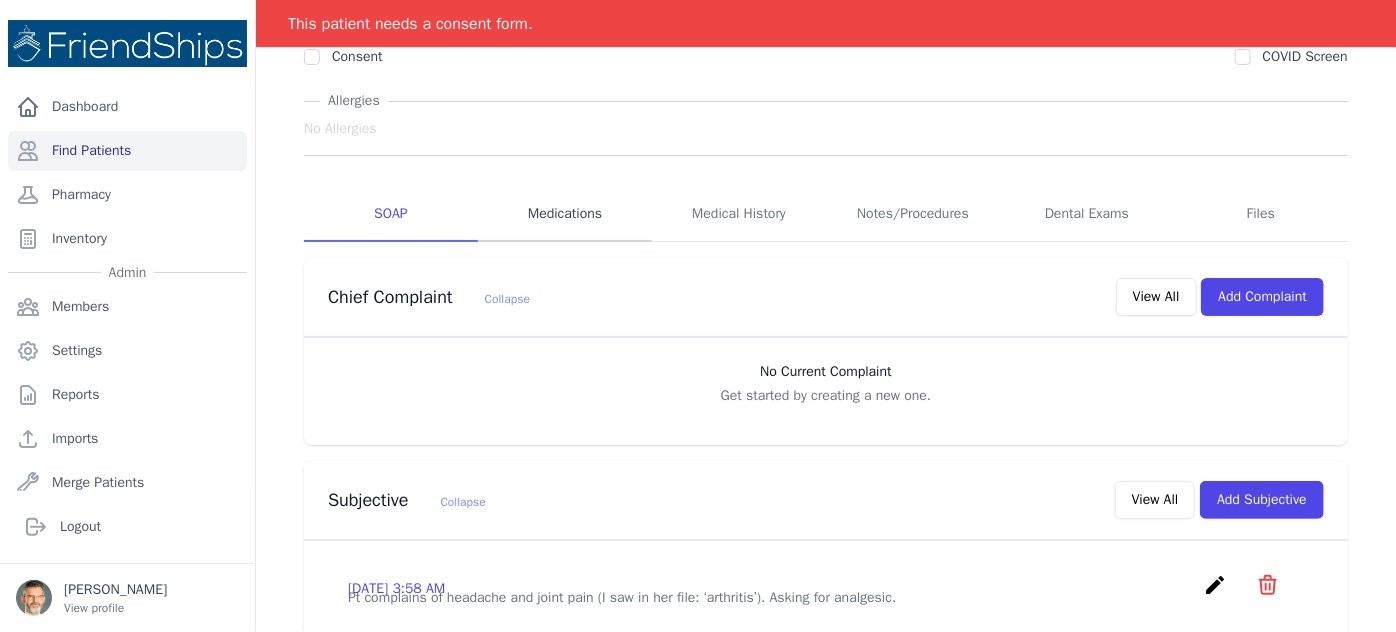 click on "Medications" at bounding box center (565, 215) 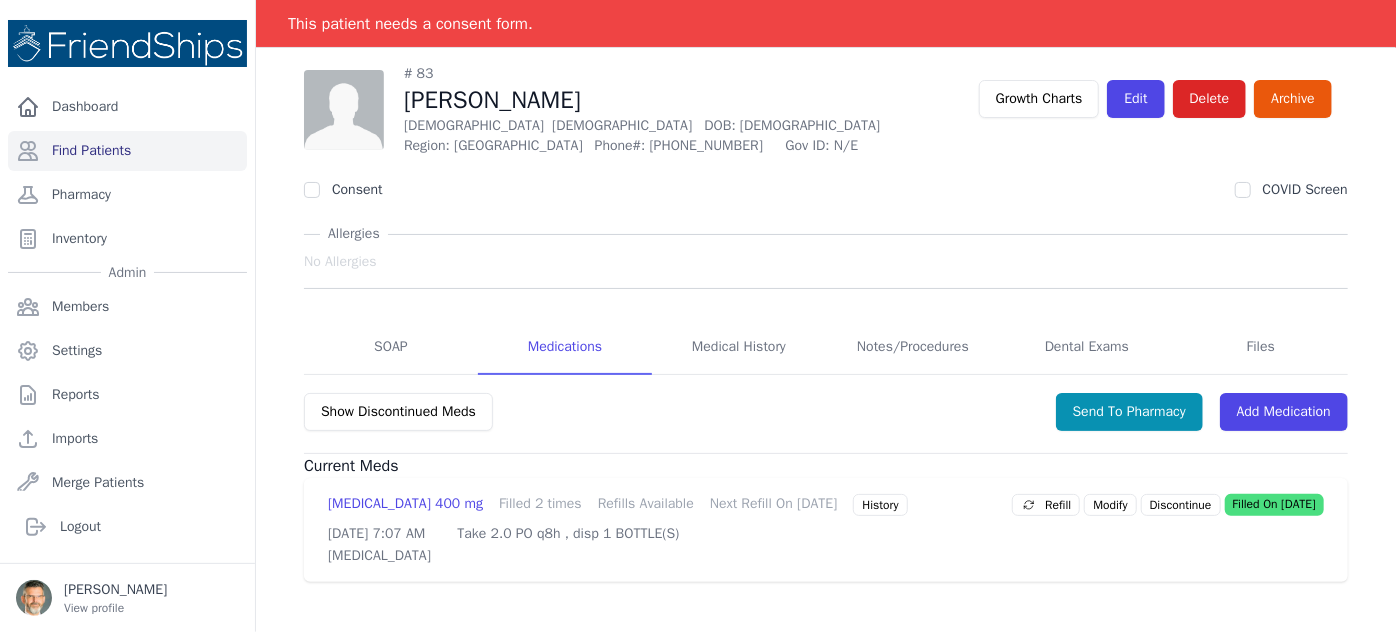 scroll, scrollTop: 96, scrollLeft: 0, axis: vertical 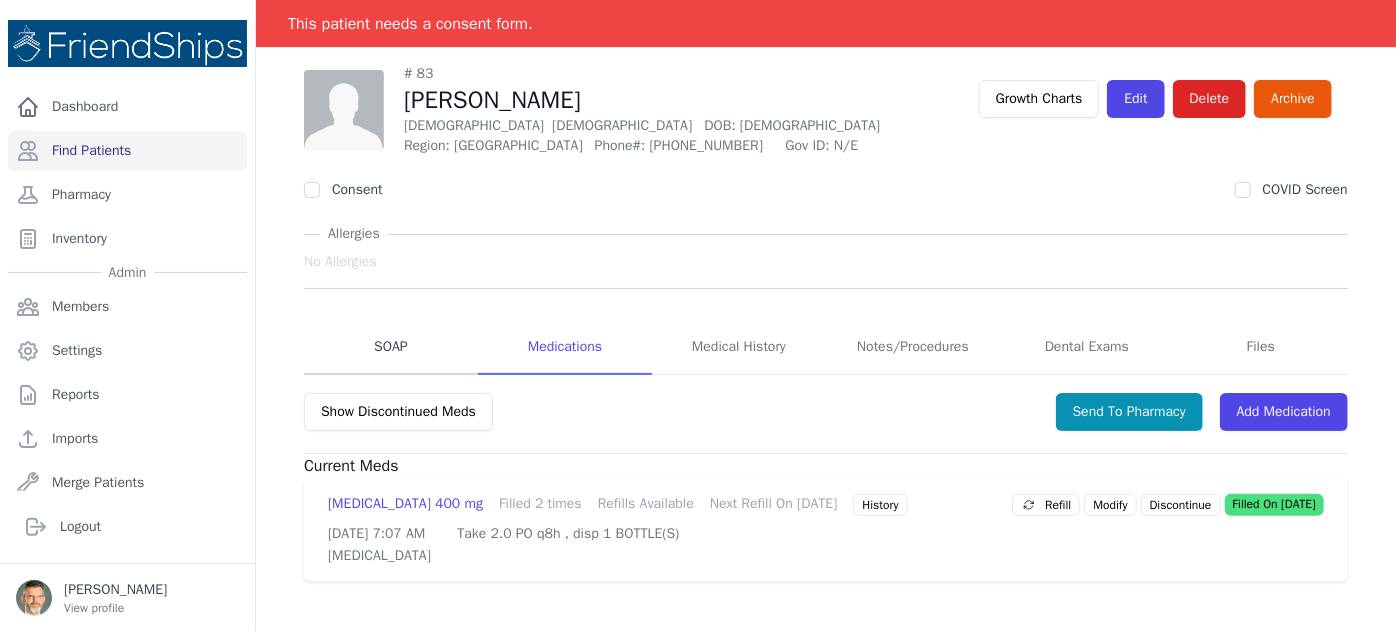 click on "SOAP" at bounding box center [391, 348] 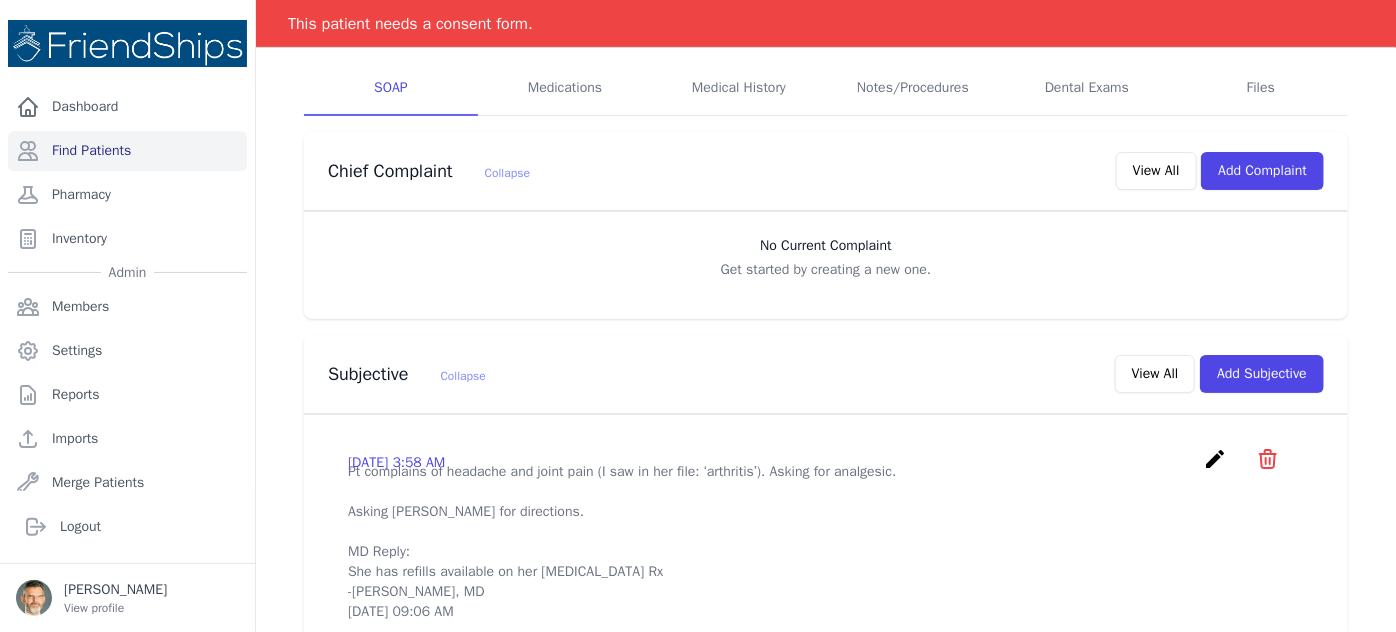 scroll, scrollTop: 454, scrollLeft: 0, axis: vertical 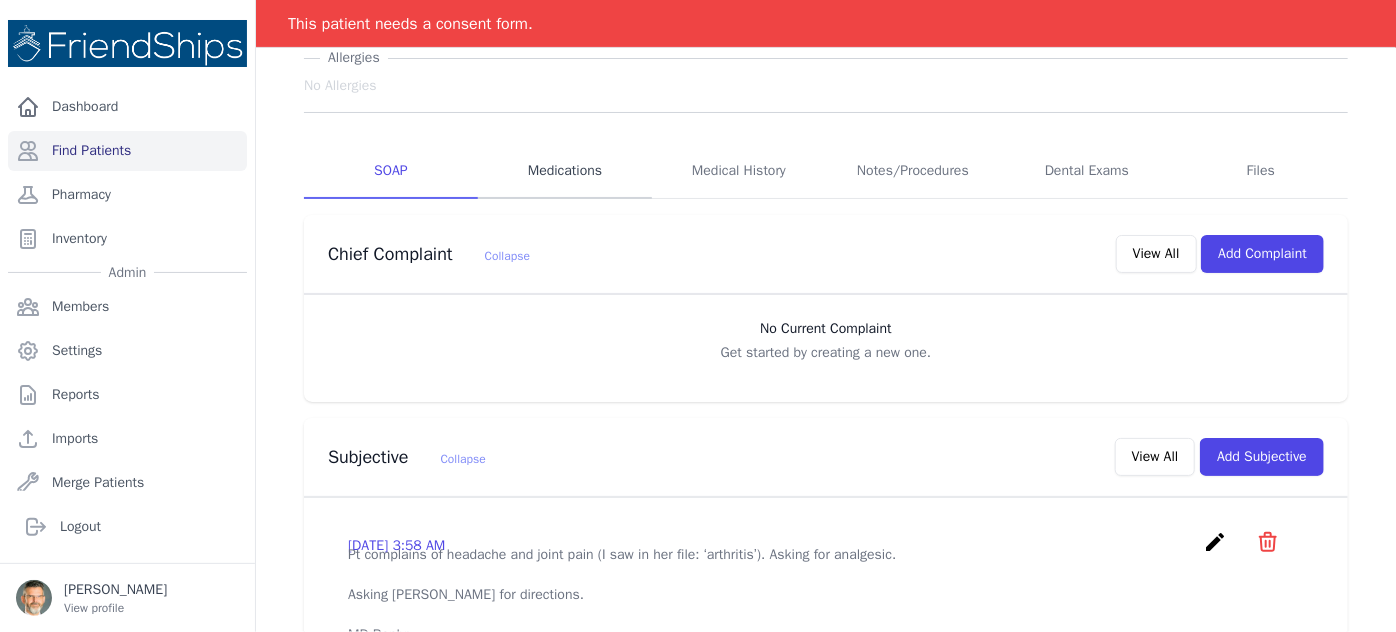click on "Medications" at bounding box center (565, 172) 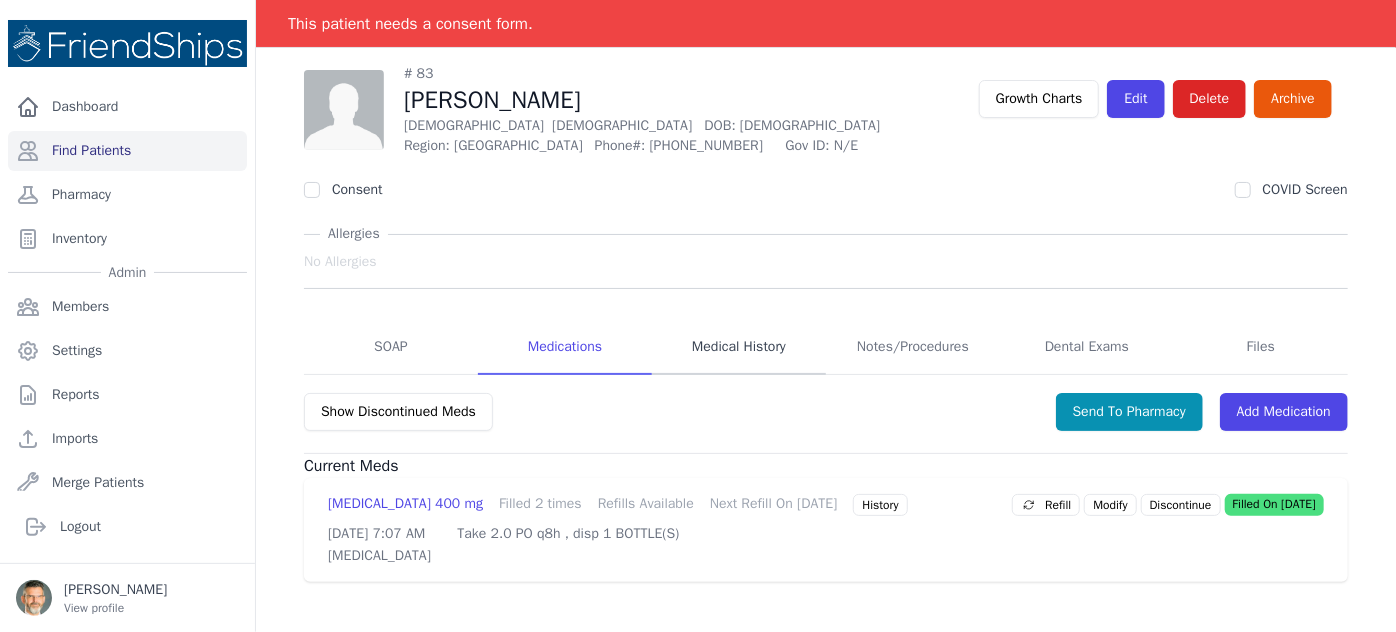 scroll, scrollTop: 96, scrollLeft: 0, axis: vertical 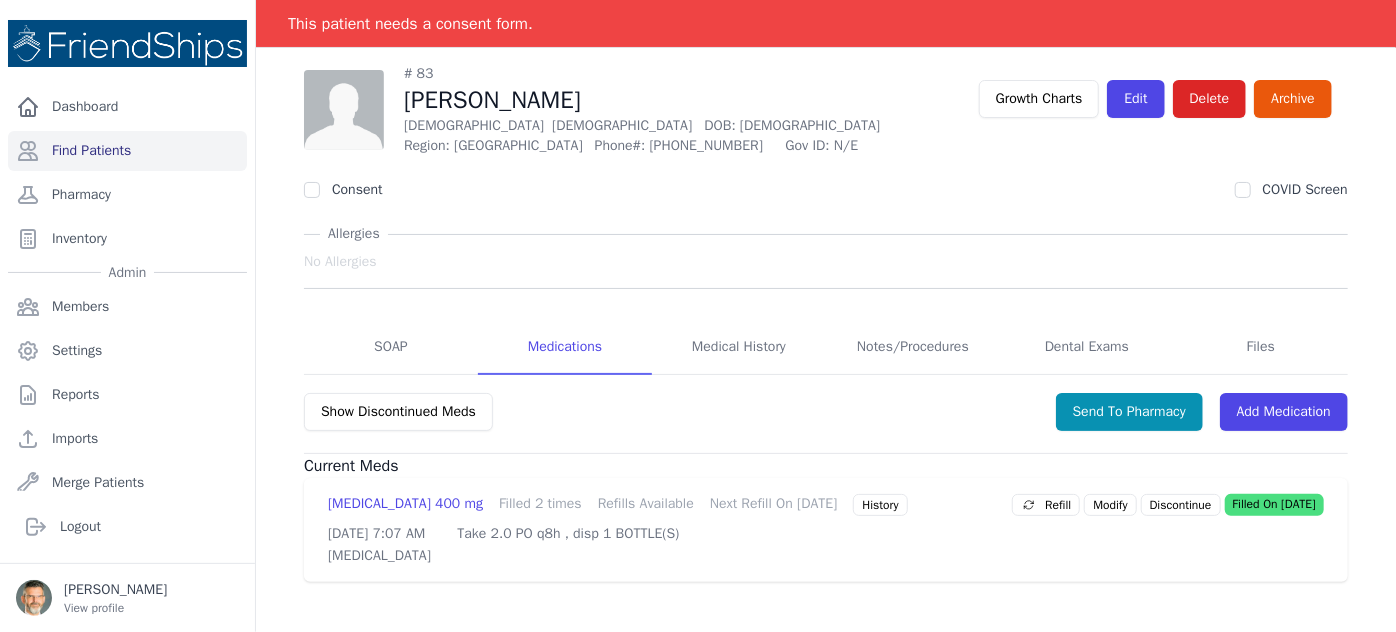 click on "Refill" at bounding box center [1046, 505] 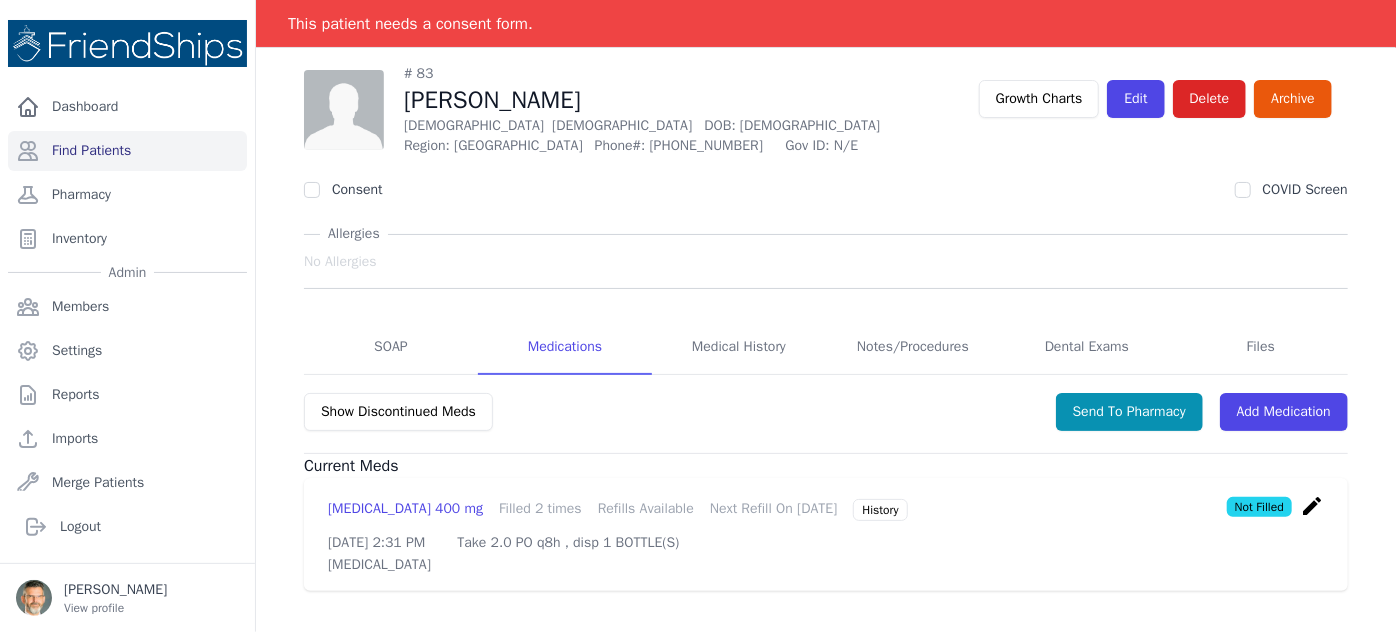 click on "create" at bounding box center [1312, 506] 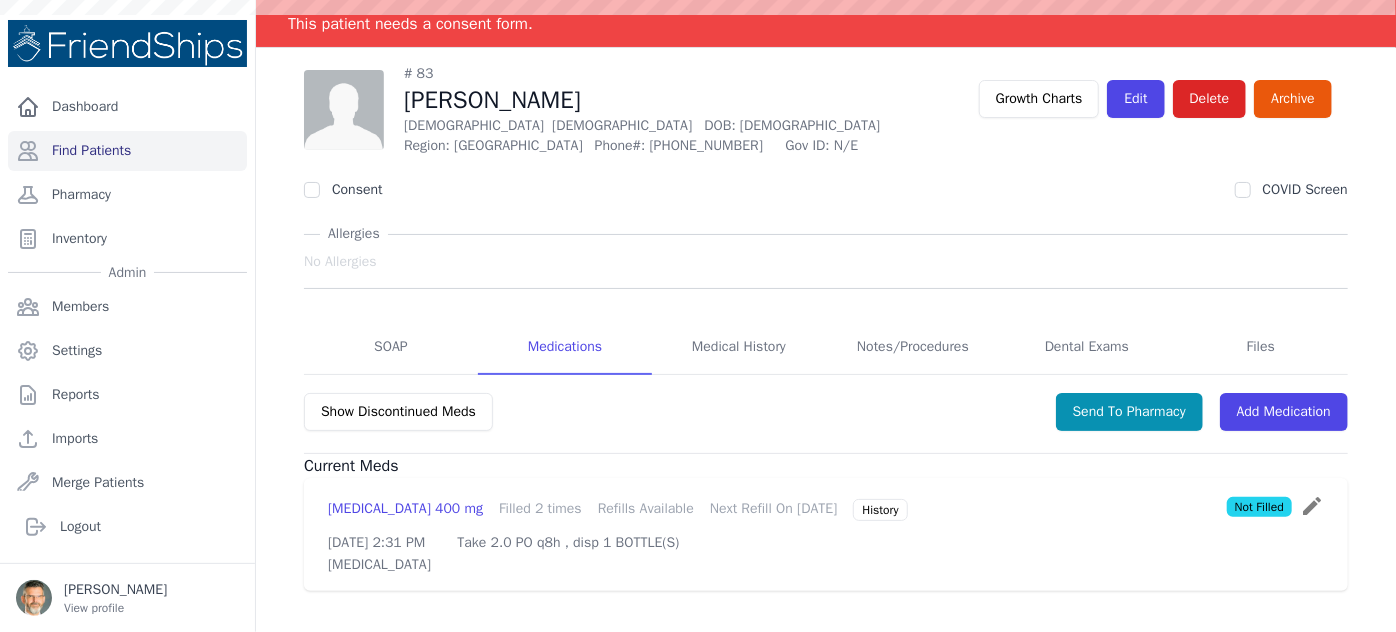 scroll, scrollTop: 373, scrollLeft: 0, axis: vertical 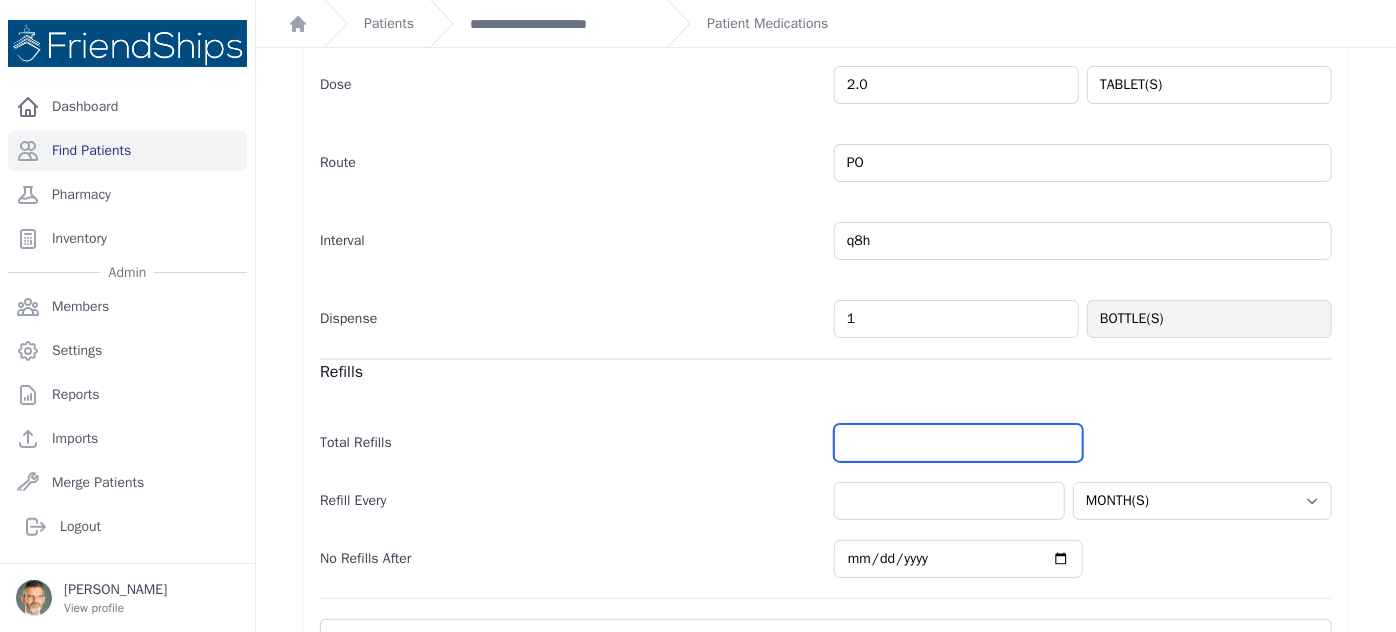 click at bounding box center (958, 443) 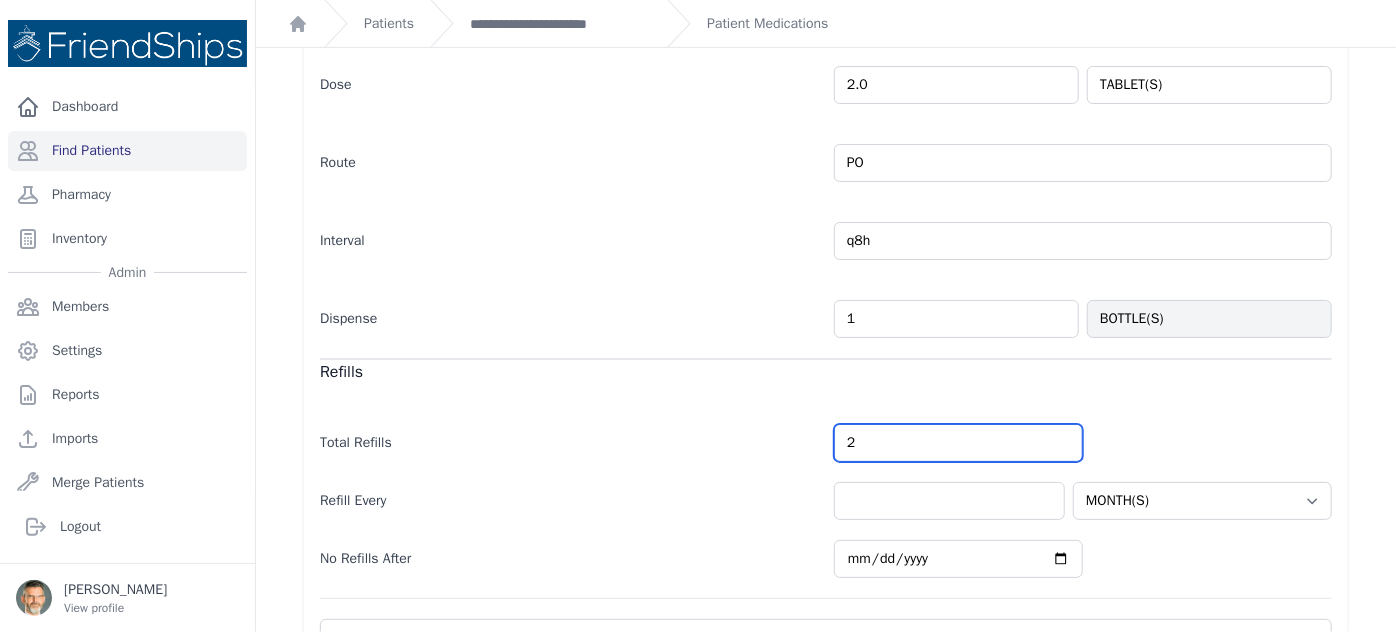 type on "2" 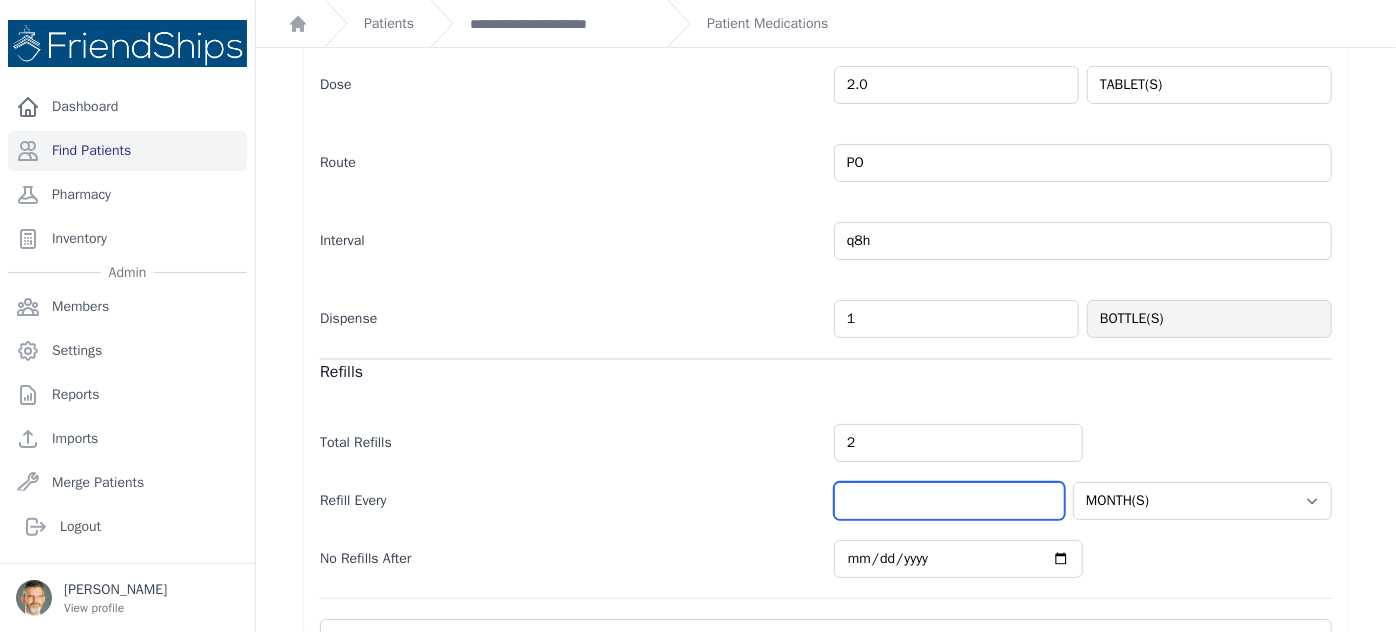 click at bounding box center [949, 501] 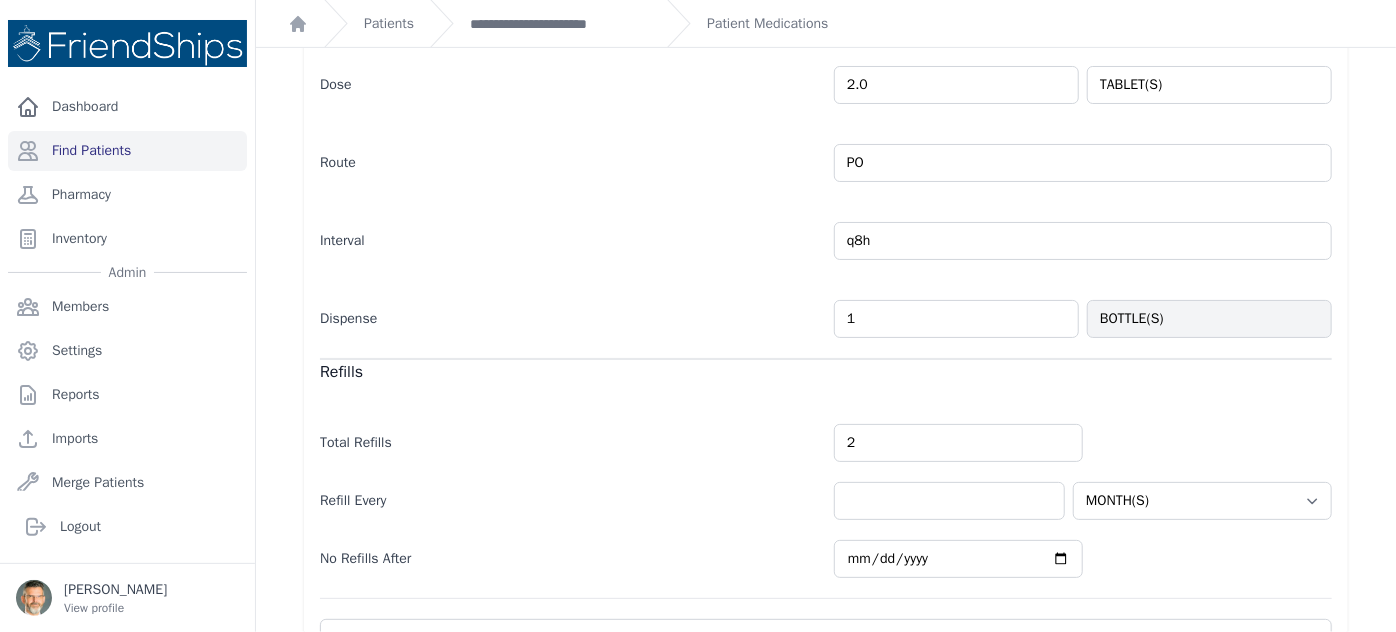 click on "No Refills After
[DATE]" at bounding box center [826, 549] 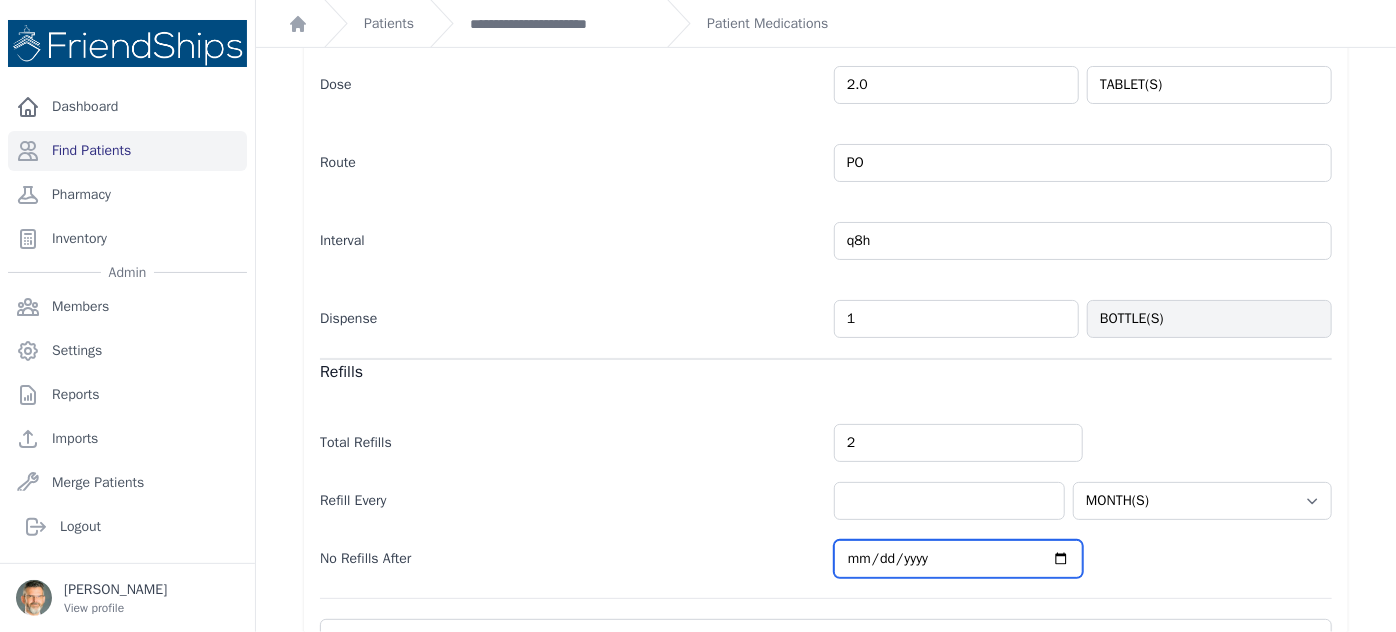 click on "[DATE]" at bounding box center [958, 559] 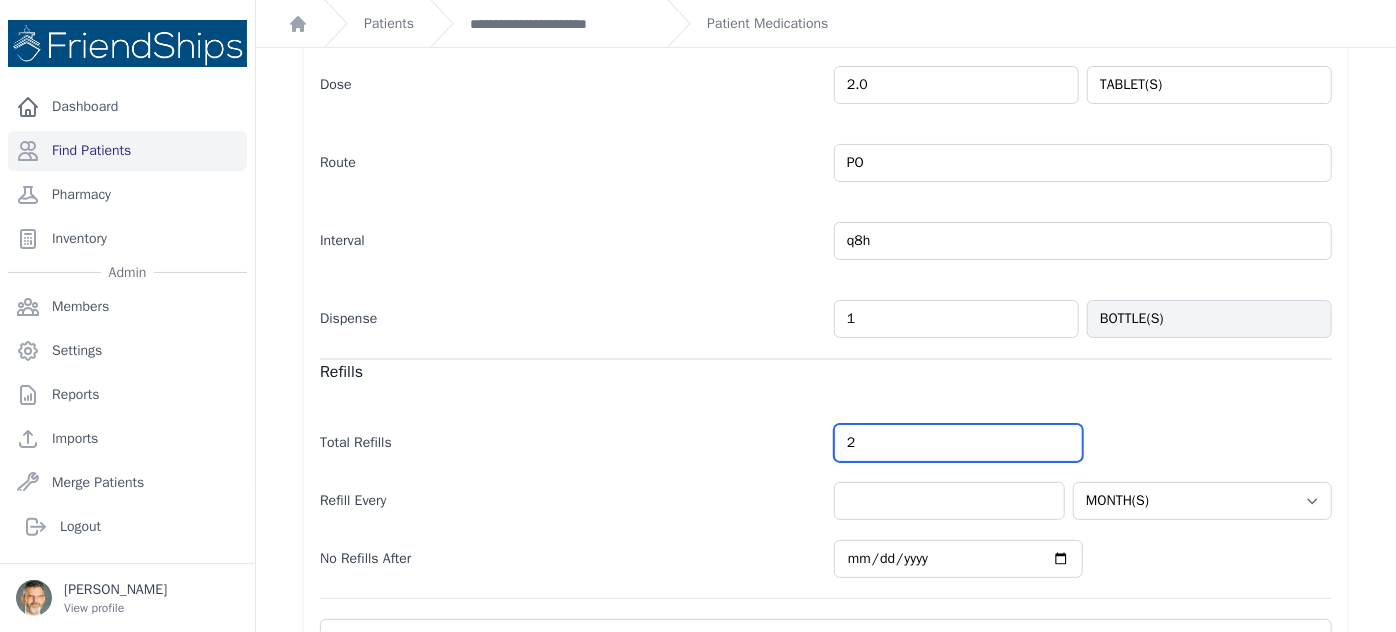 drag, startPoint x: 872, startPoint y: 438, endPoint x: 792, endPoint y: 439, distance: 80.00625 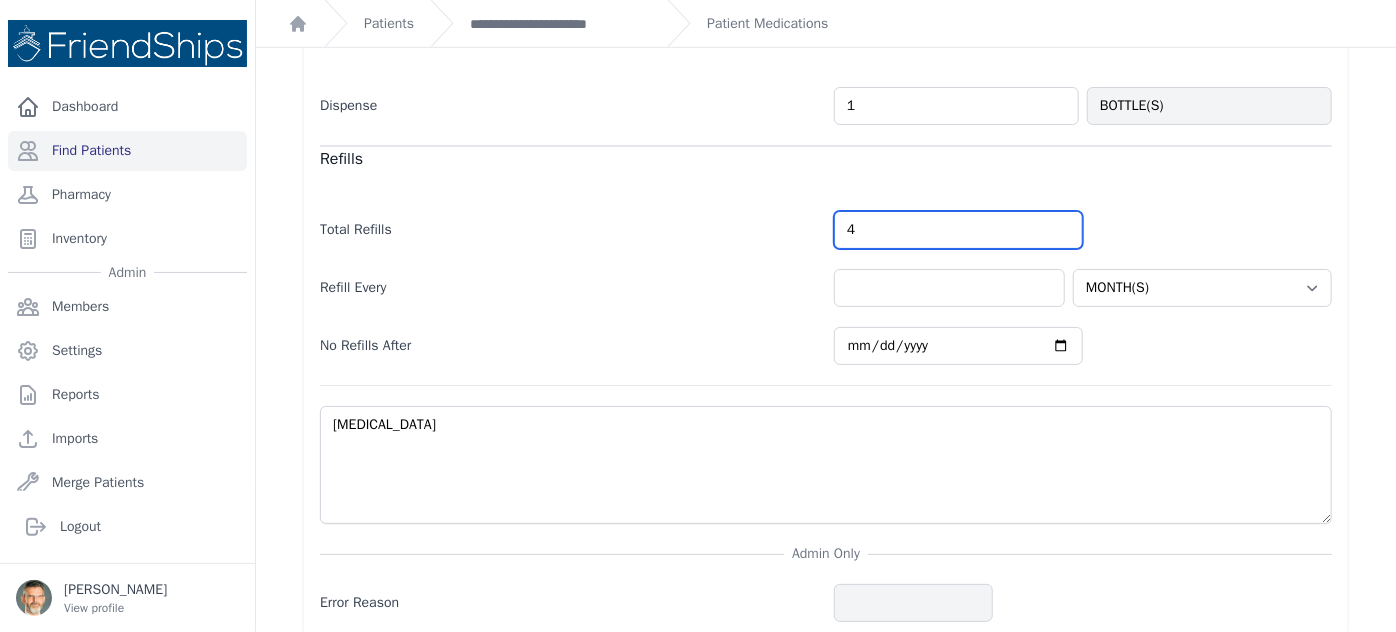 scroll, scrollTop: 555, scrollLeft: 0, axis: vertical 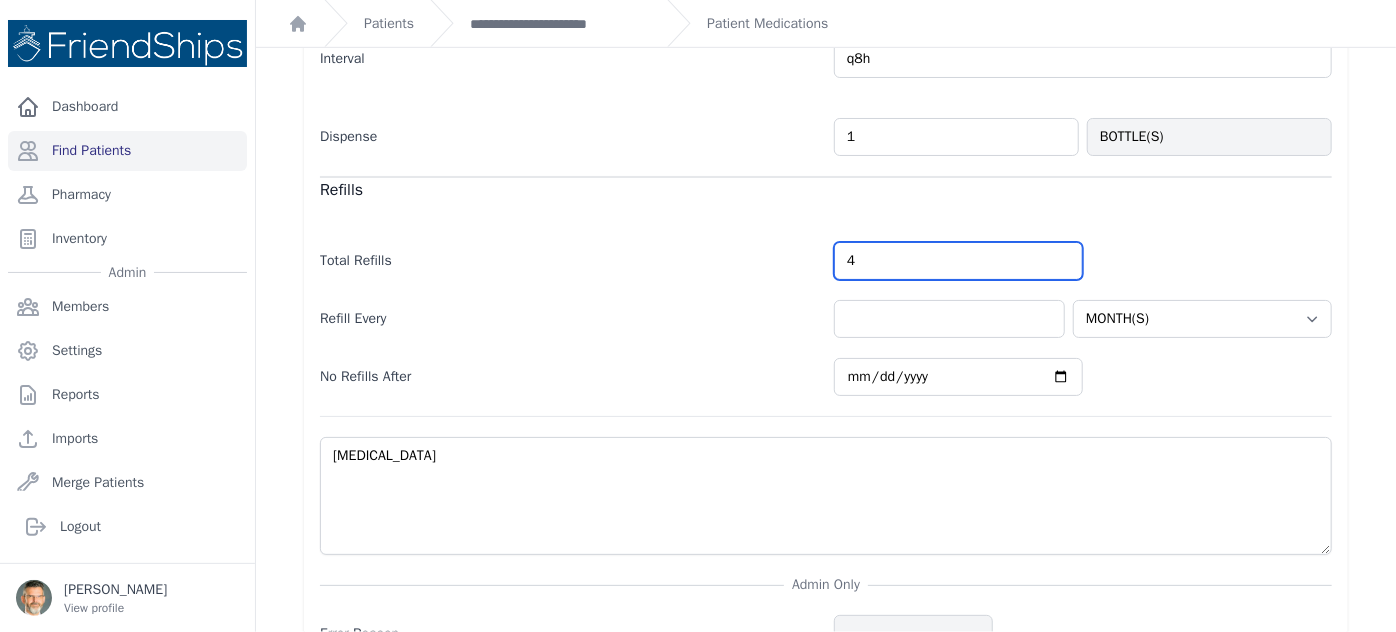 type on "4" 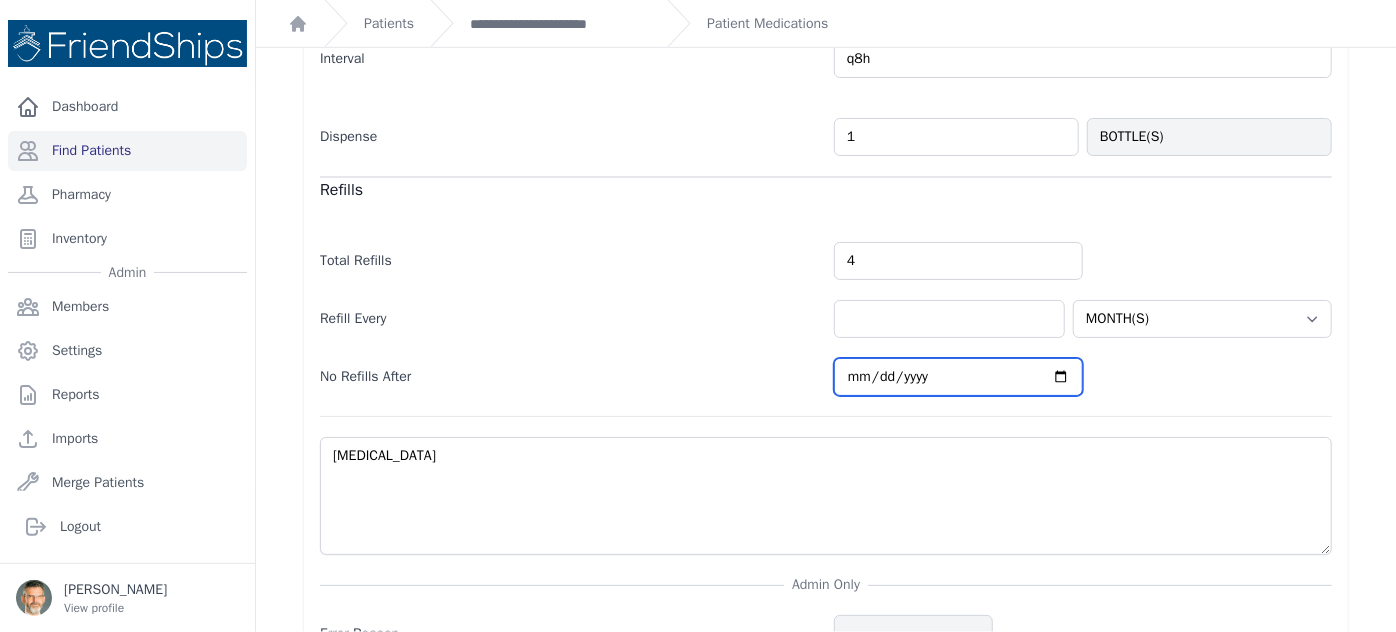 select on "MONTH(S)" 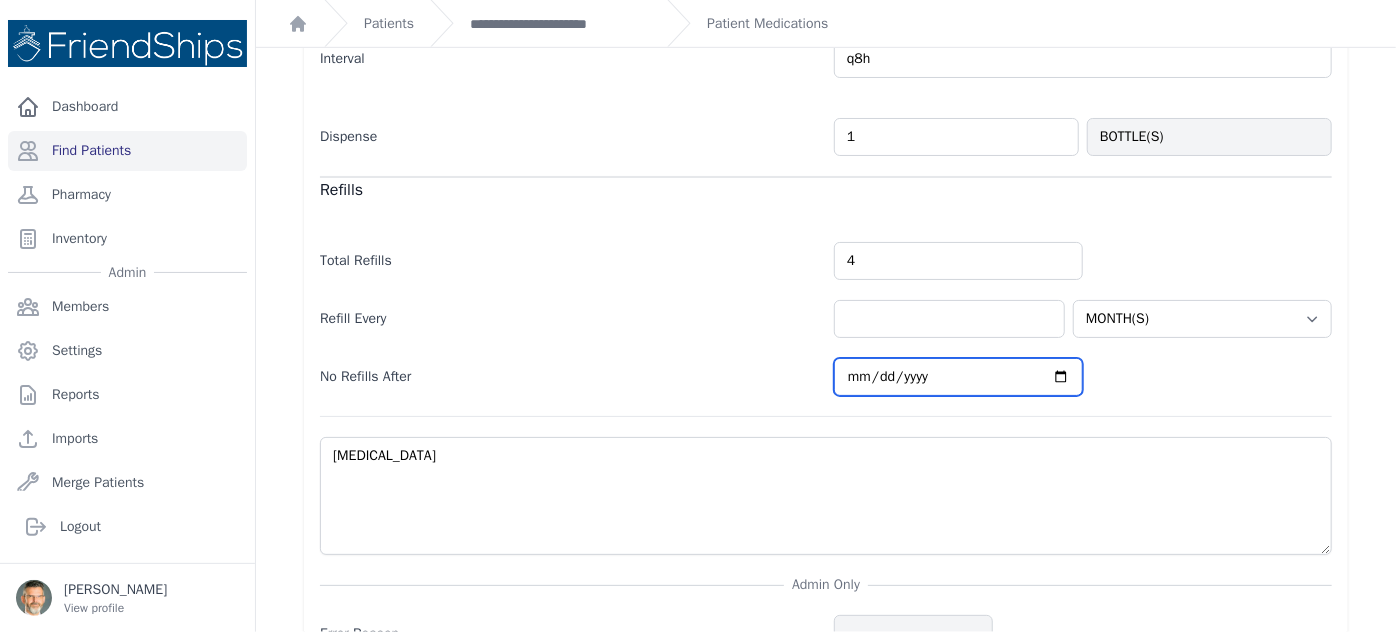 type on "[DATE]" 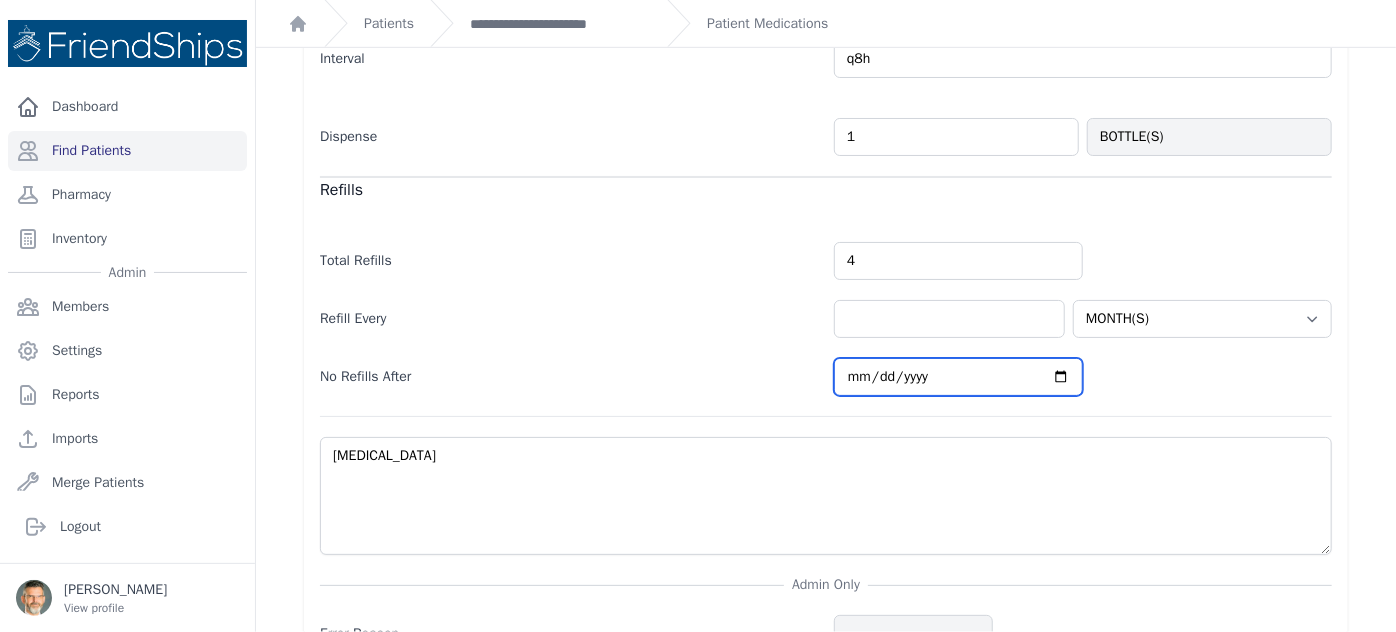select on "MONTH(S)" 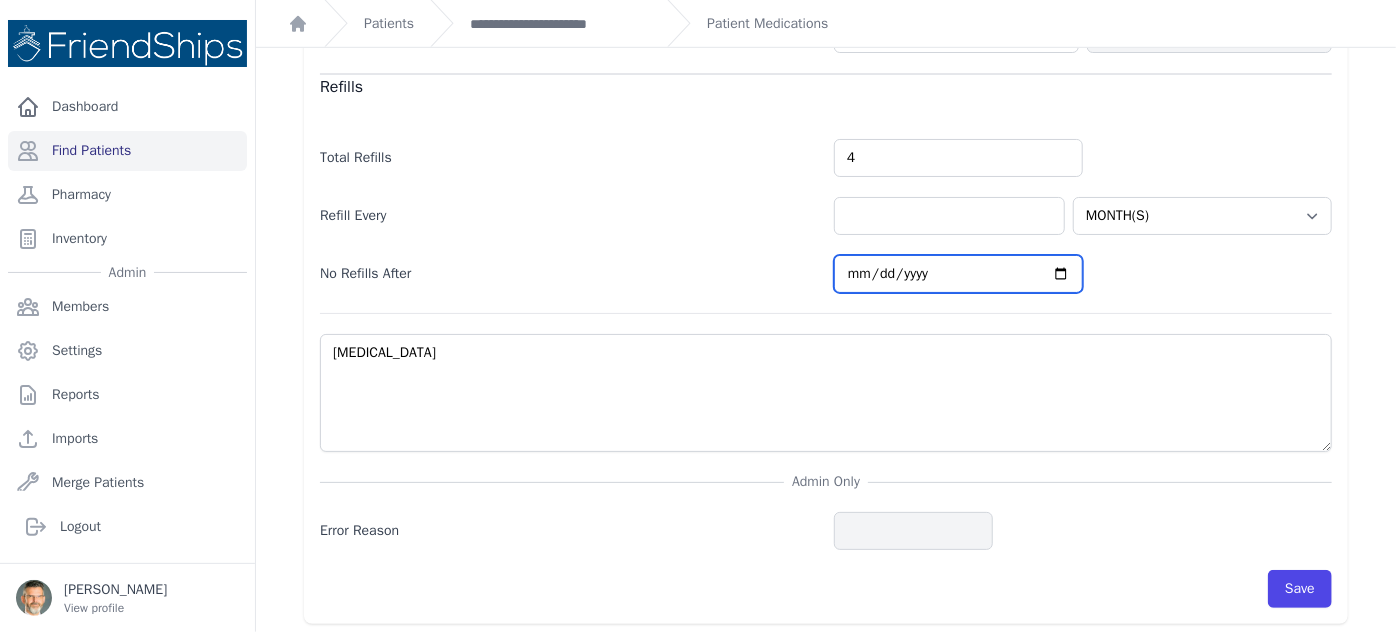 scroll, scrollTop: 659, scrollLeft: 0, axis: vertical 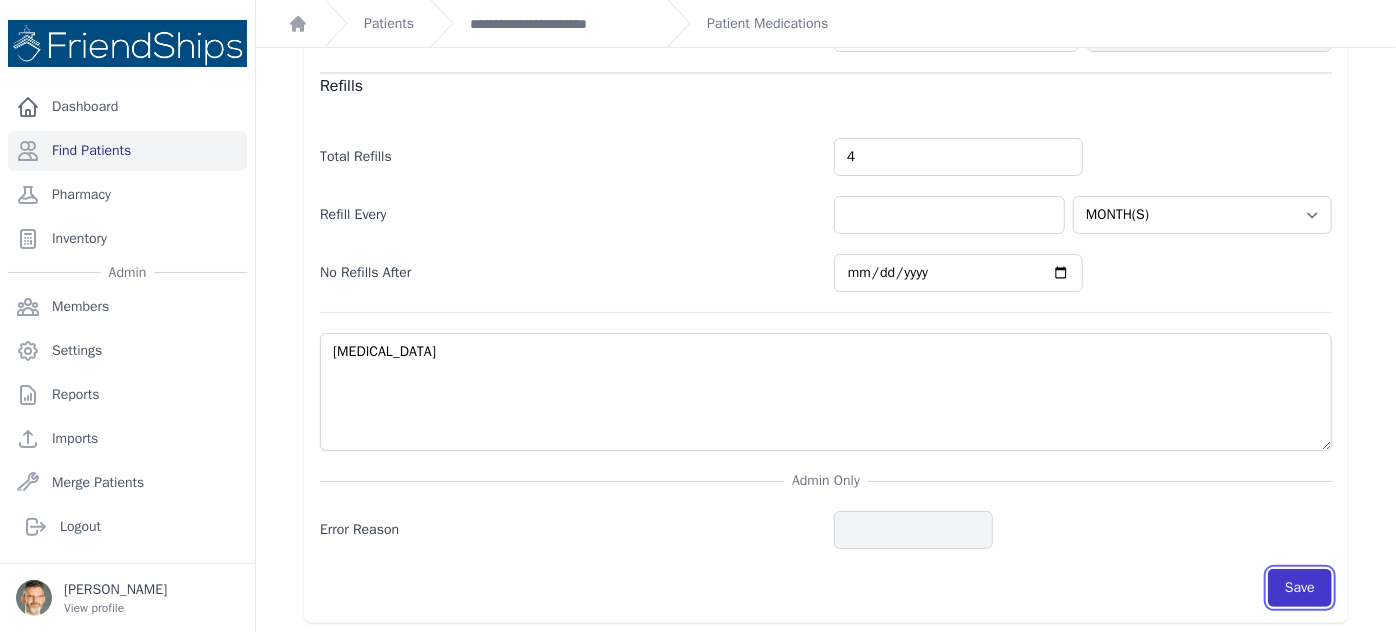 click on "Save" at bounding box center [1300, 588] 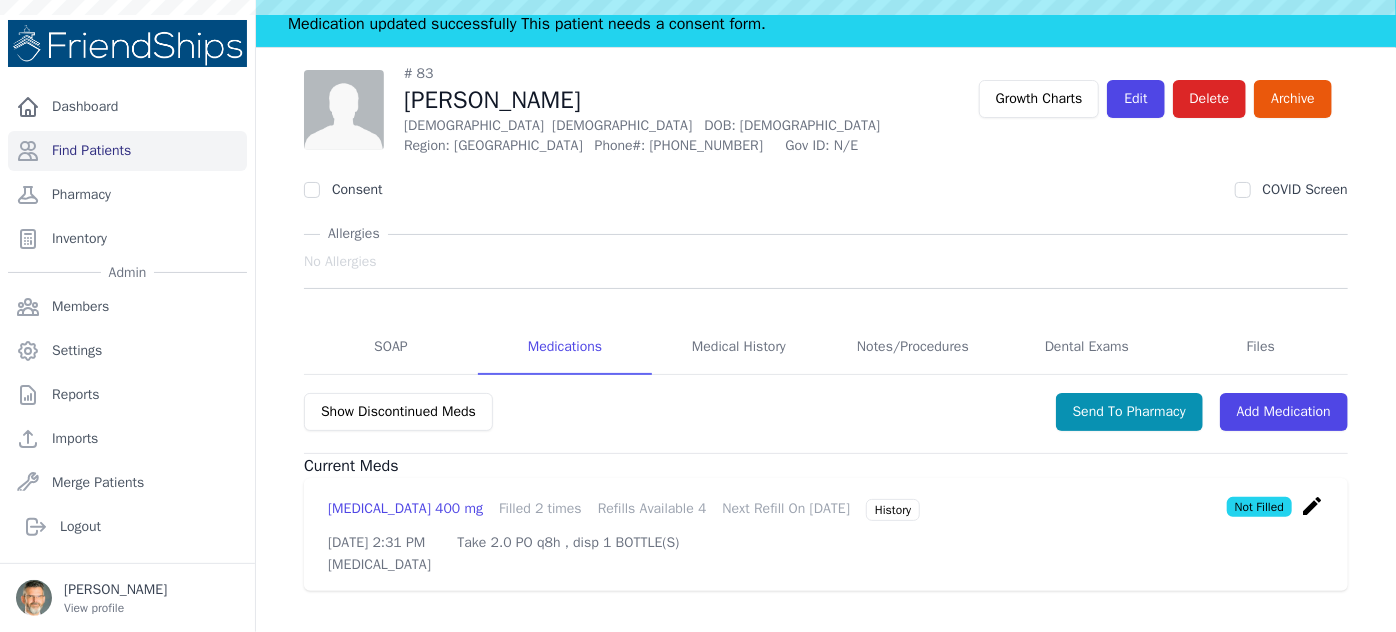 scroll, scrollTop: 96, scrollLeft: 0, axis: vertical 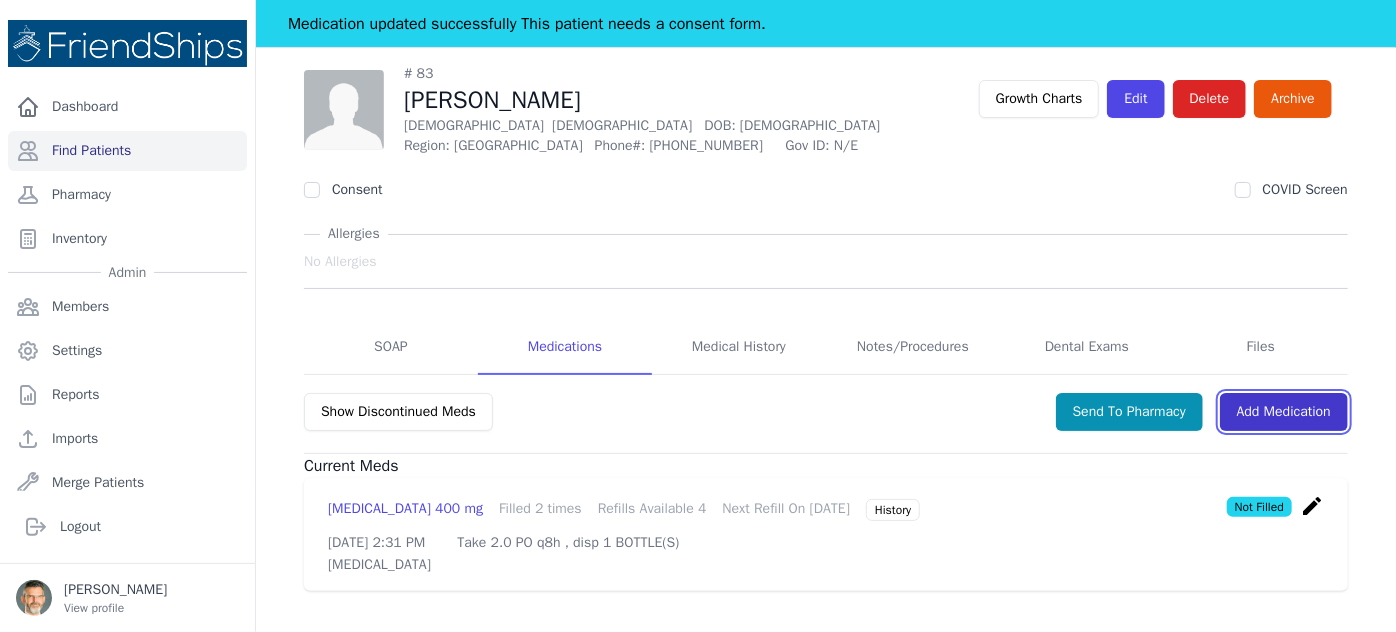 click on "Add Medication" at bounding box center (1284, 412) 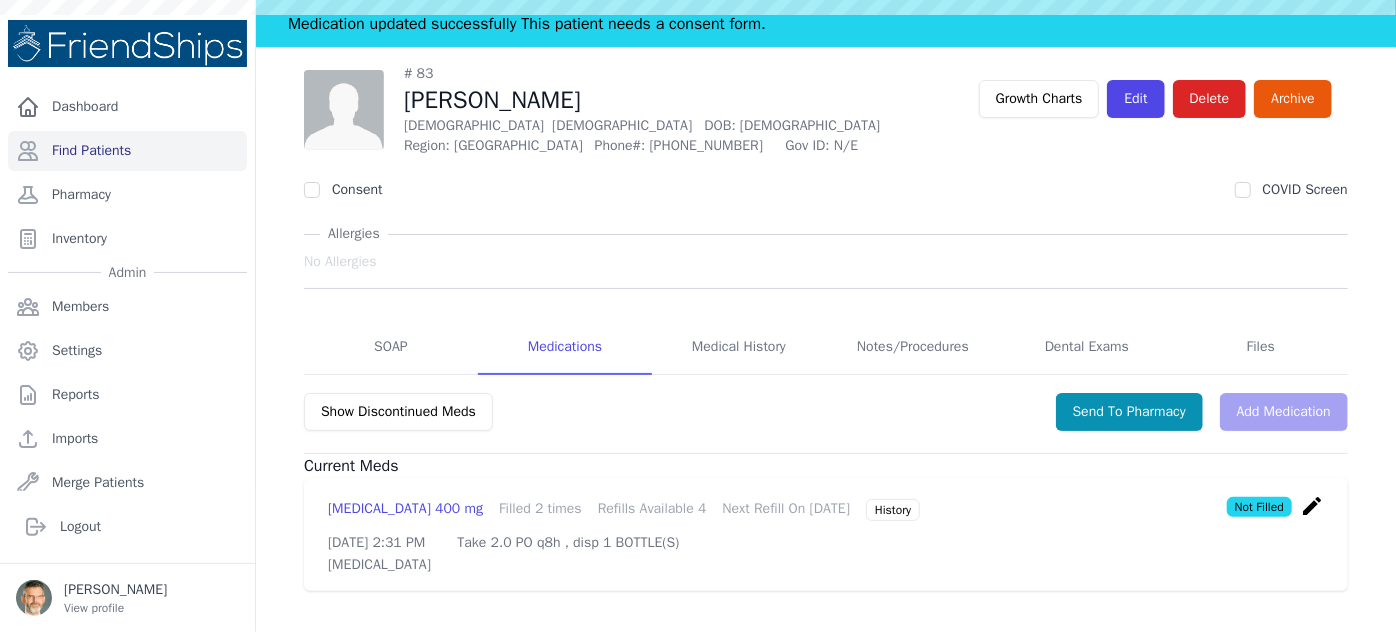 scroll, scrollTop: 0, scrollLeft: 0, axis: both 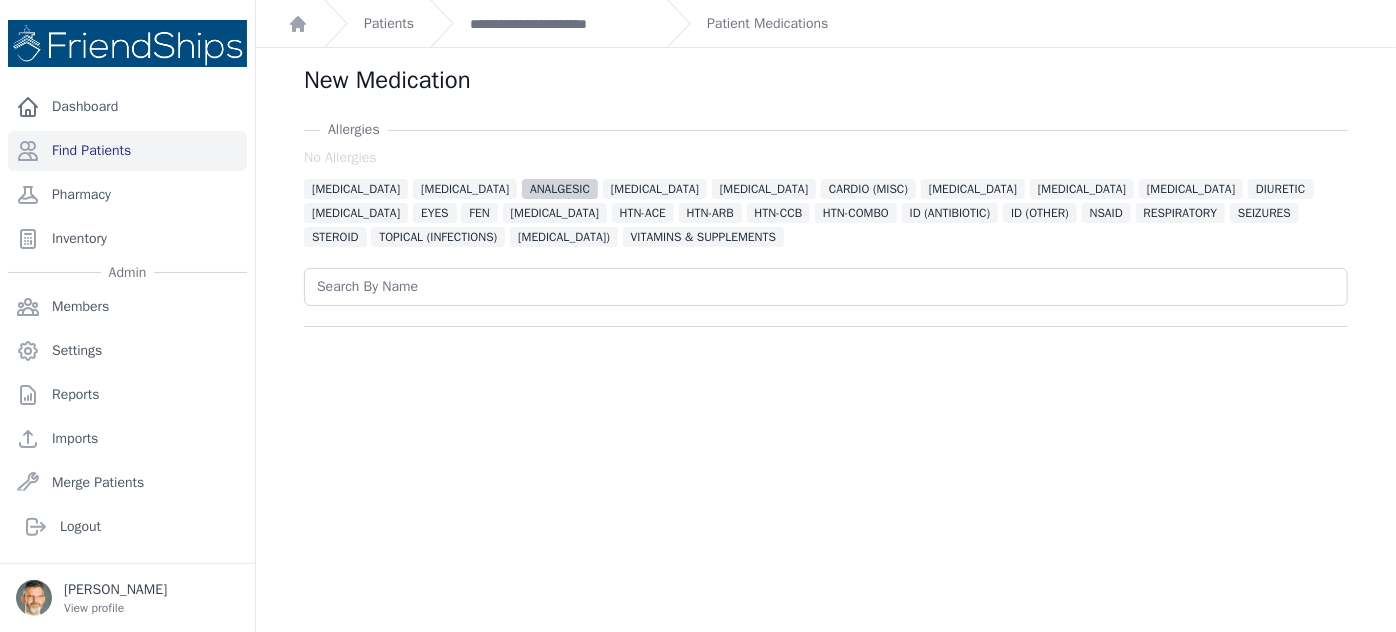 click on "ANALGESIC" at bounding box center [560, 189] 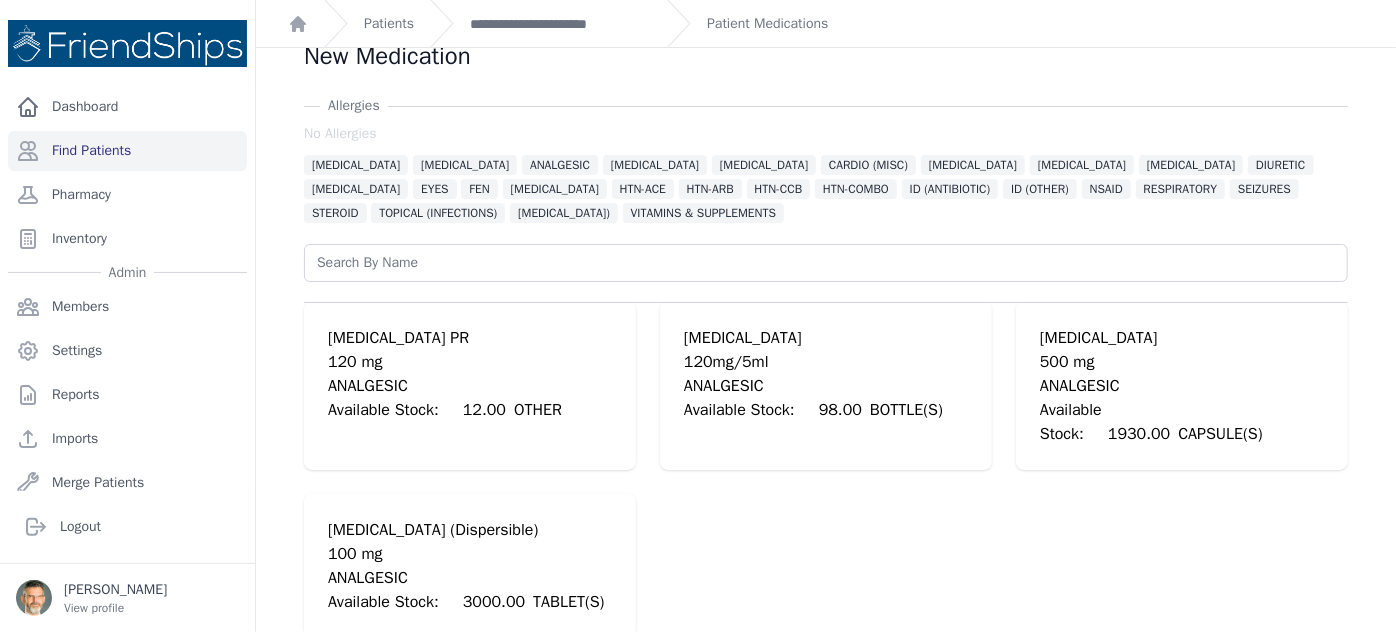 scroll, scrollTop: 48, scrollLeft: 0, axis: vertical 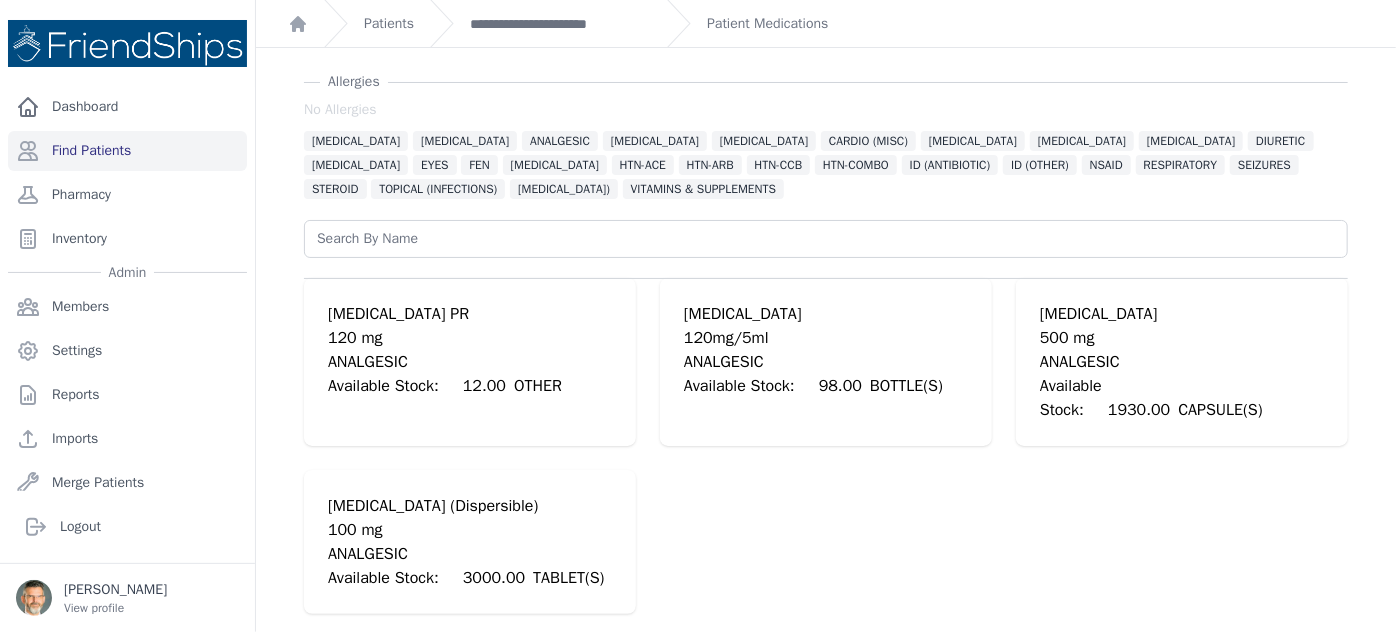 click on "ANALGESIC" at bounding box center (1182, 362) 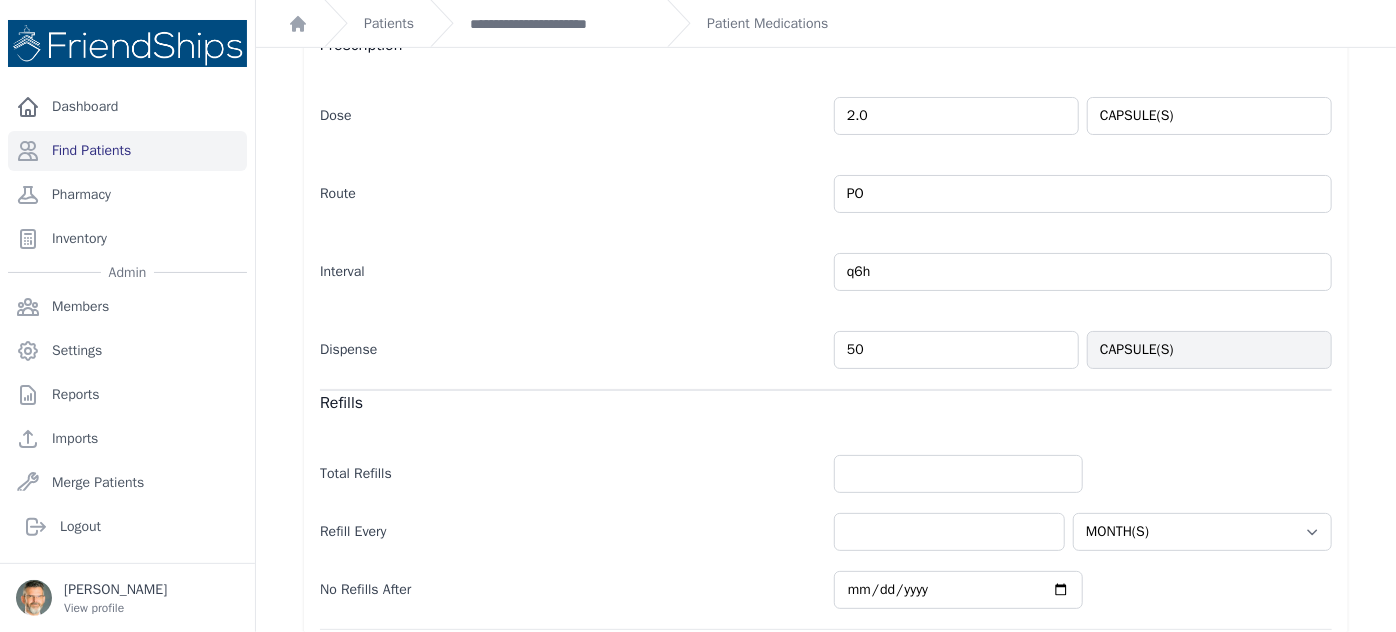 scroll, scrollTop: 502, scrollLeft: 0, axis: vertical 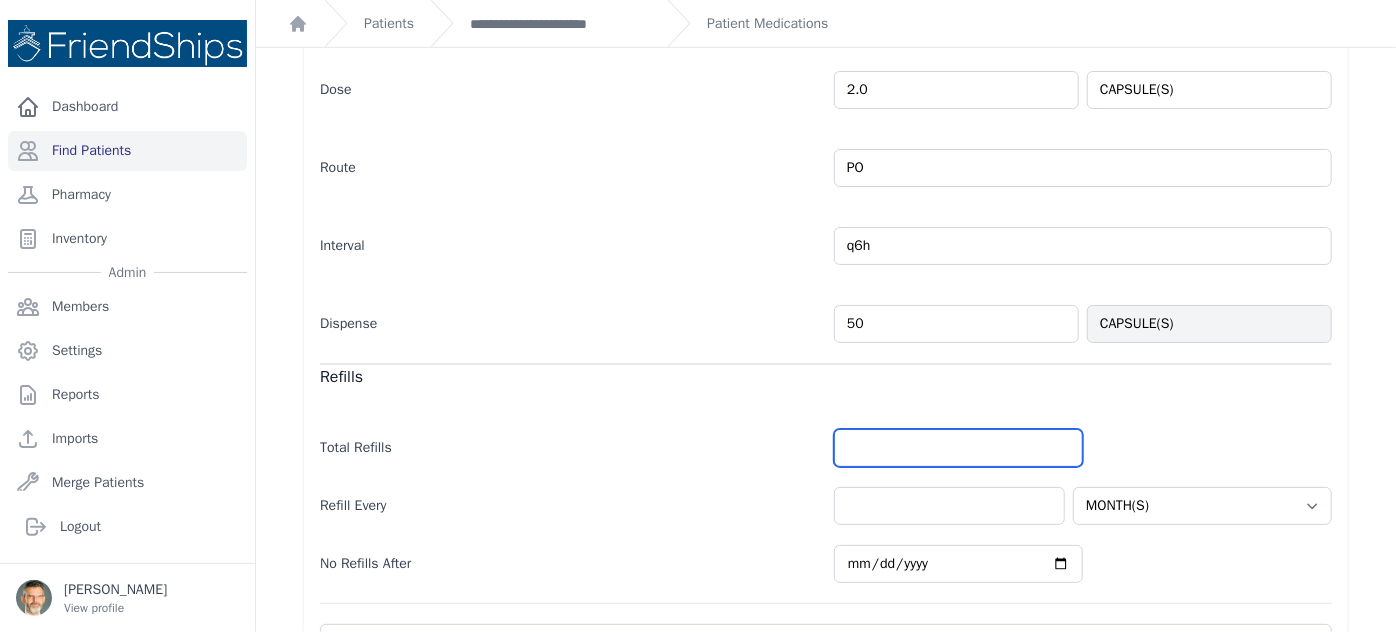 click at bounding box center (958, 448) 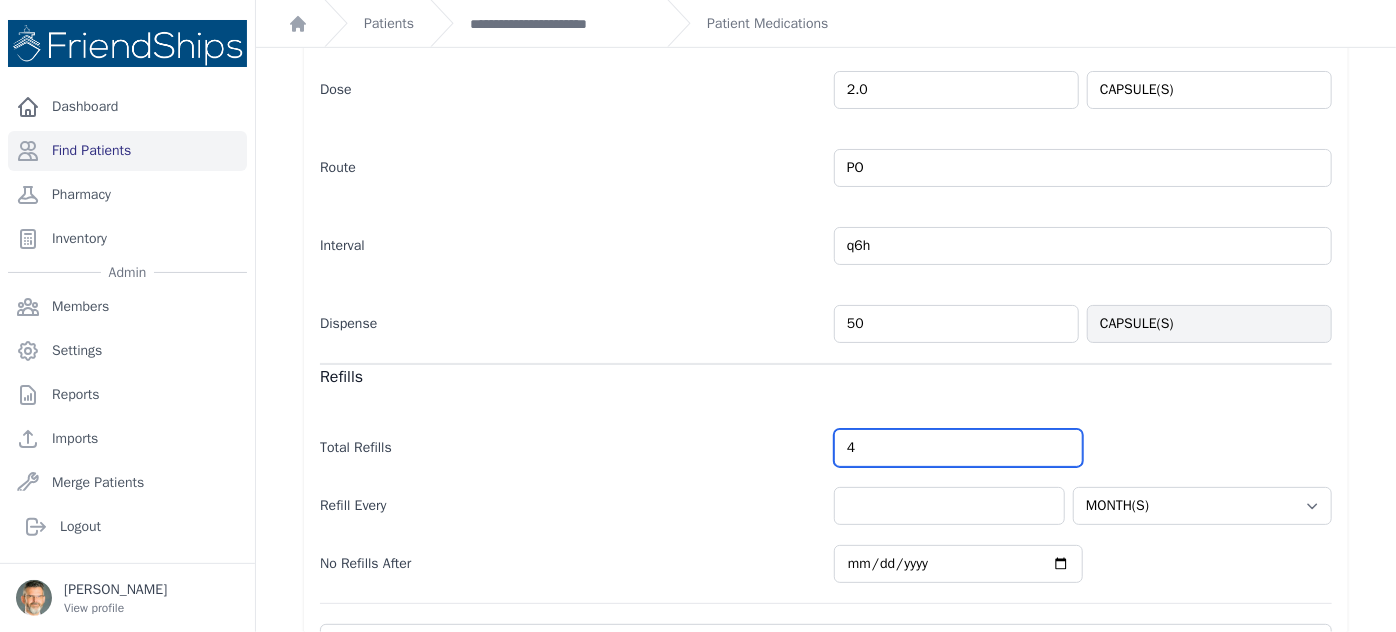 type on "4" 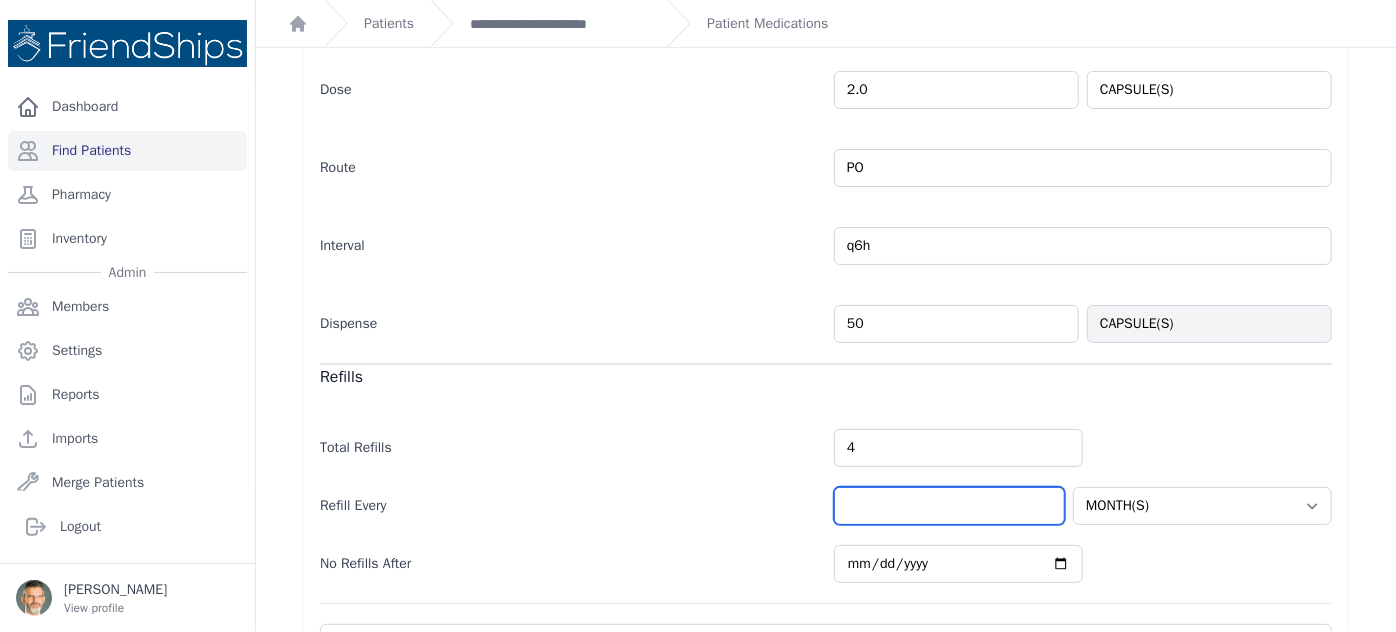select on "MONTH(S)" 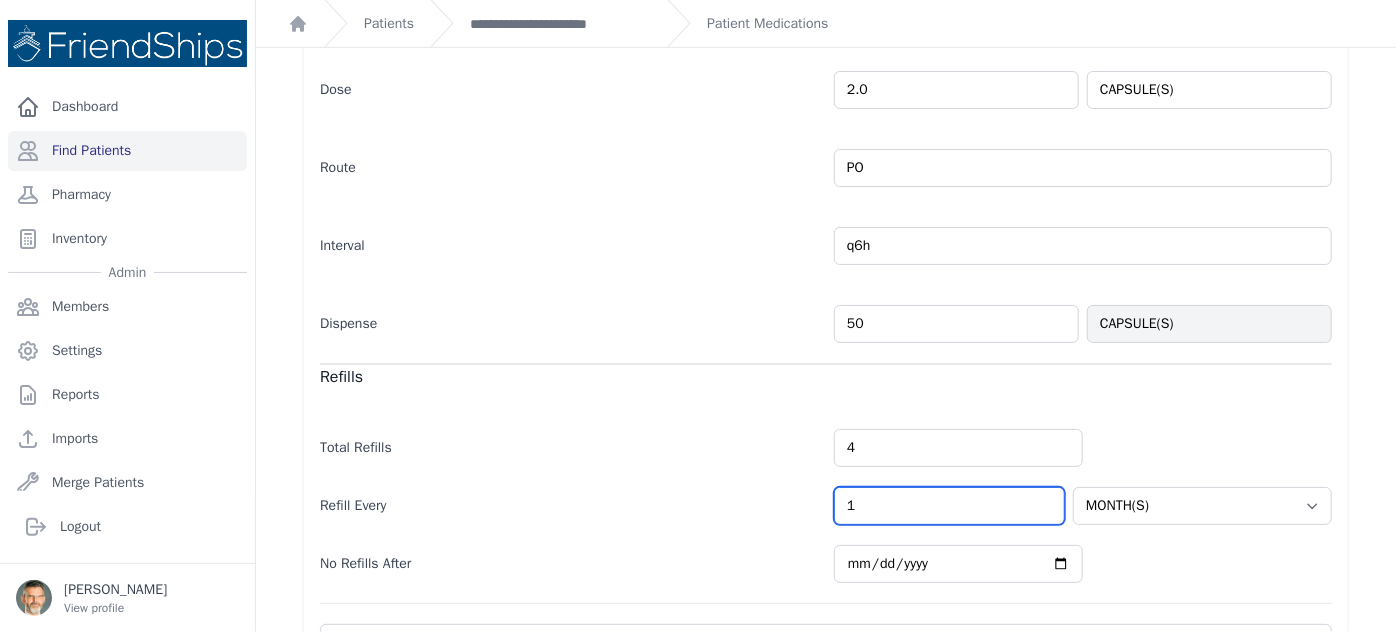 type on "1" 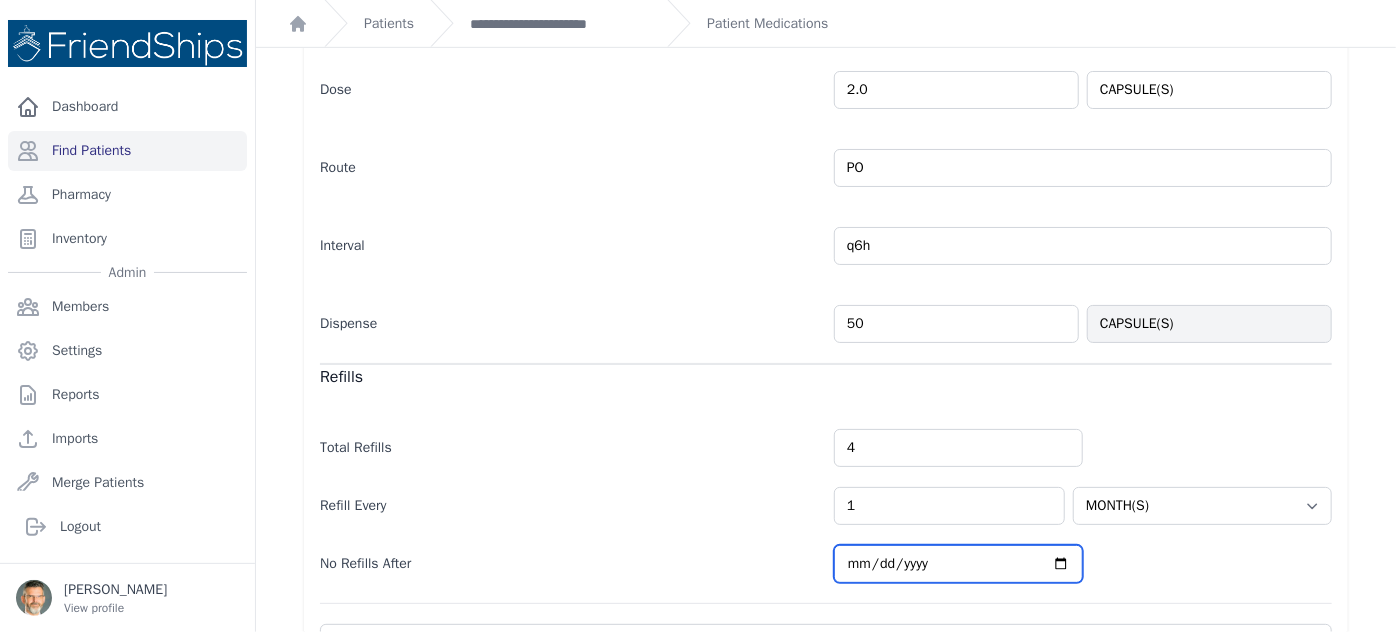 select on "MONTH(S)" 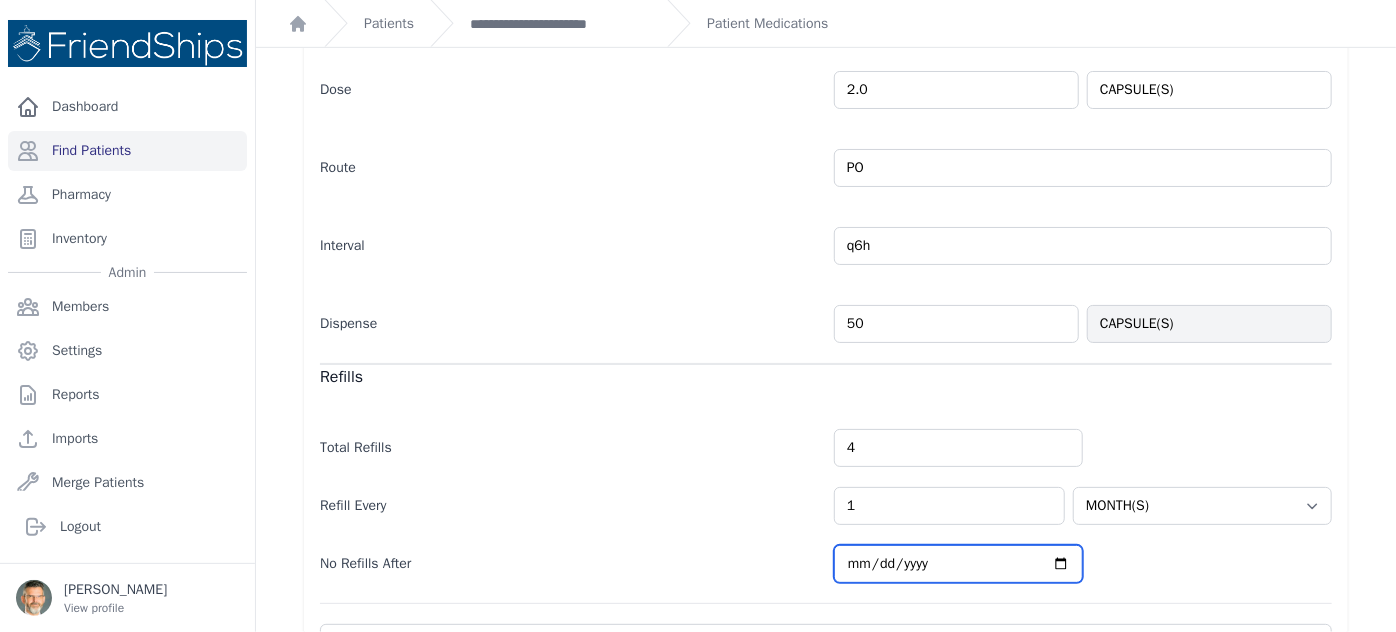 click on "[DATE]" at bounding box center (958, 564) 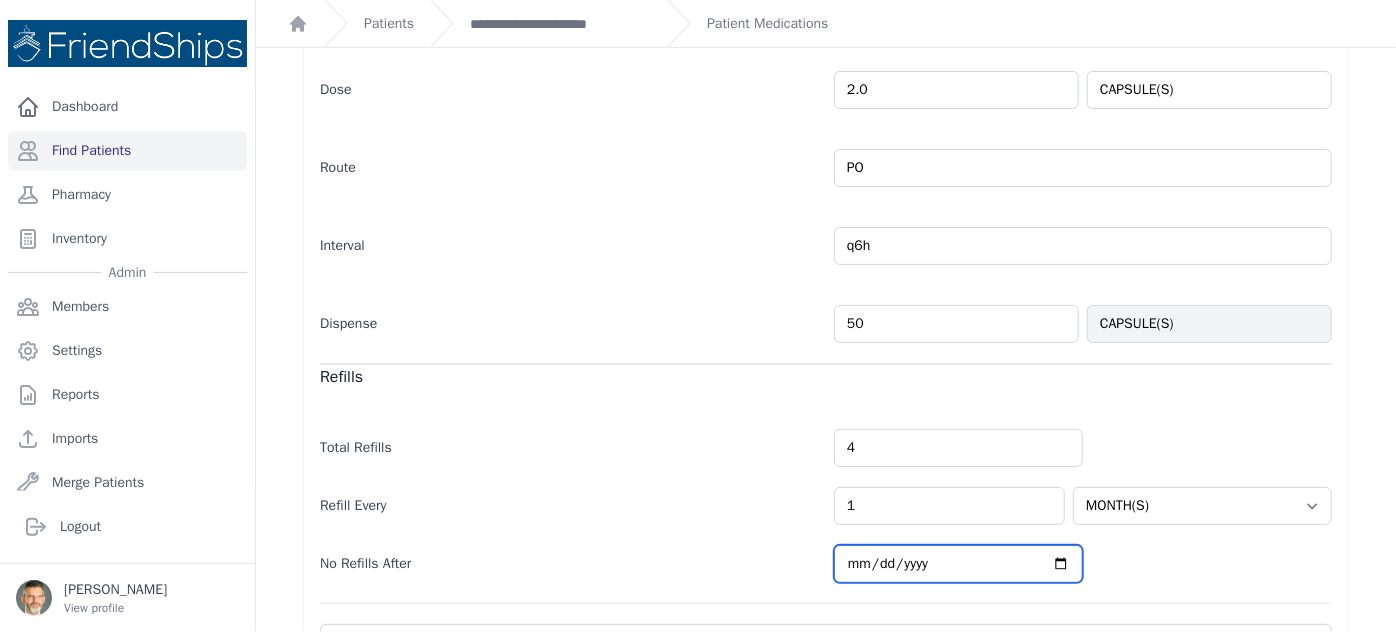 click on "[DATE]" at bounding box center [958, 564] 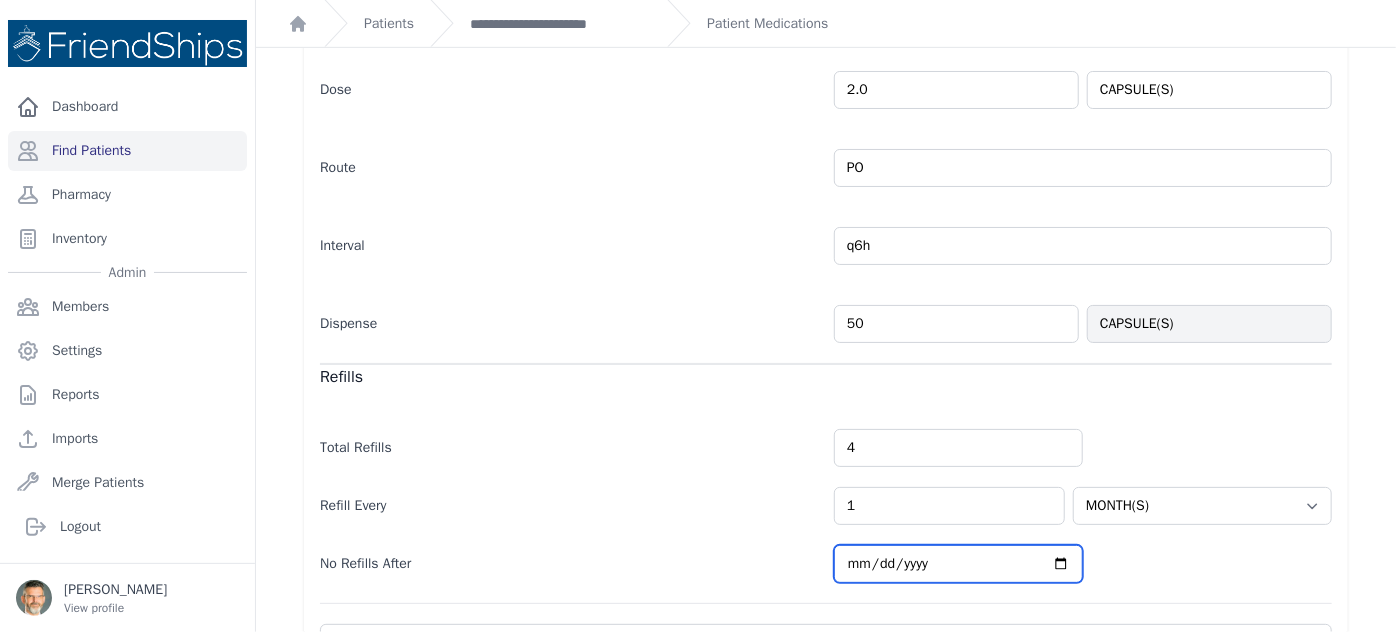 type on "[DATE]" 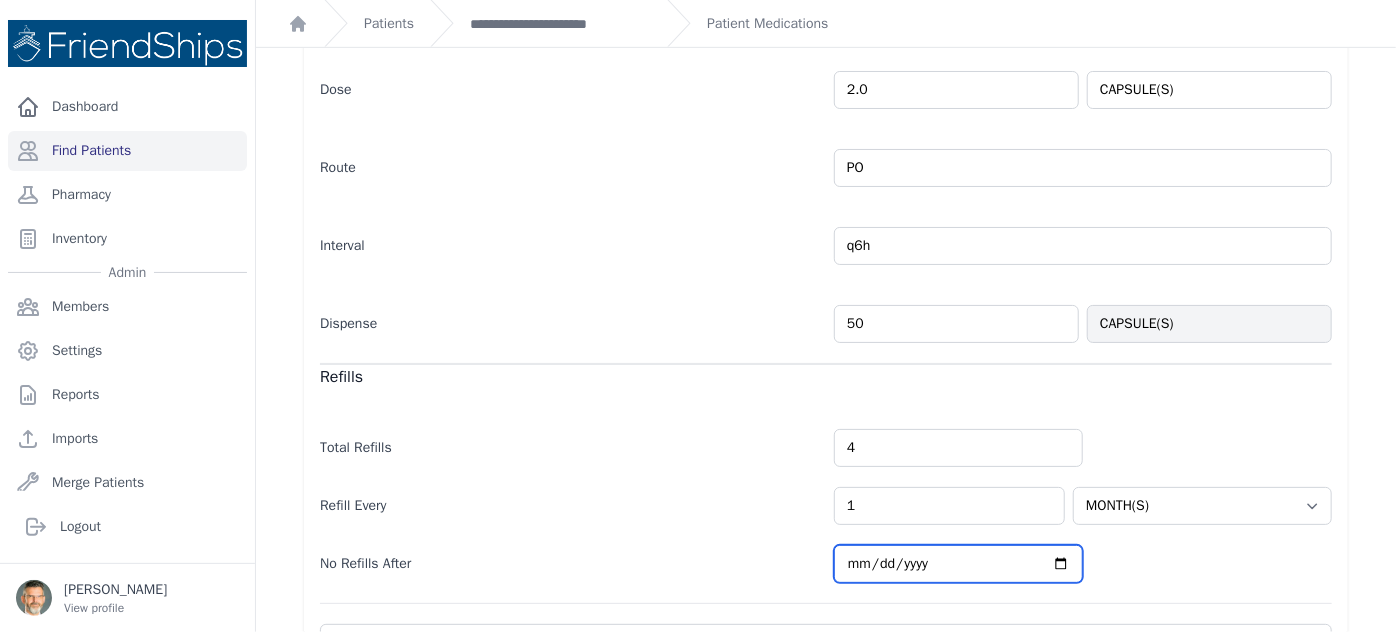 select on "MONTH(S)" 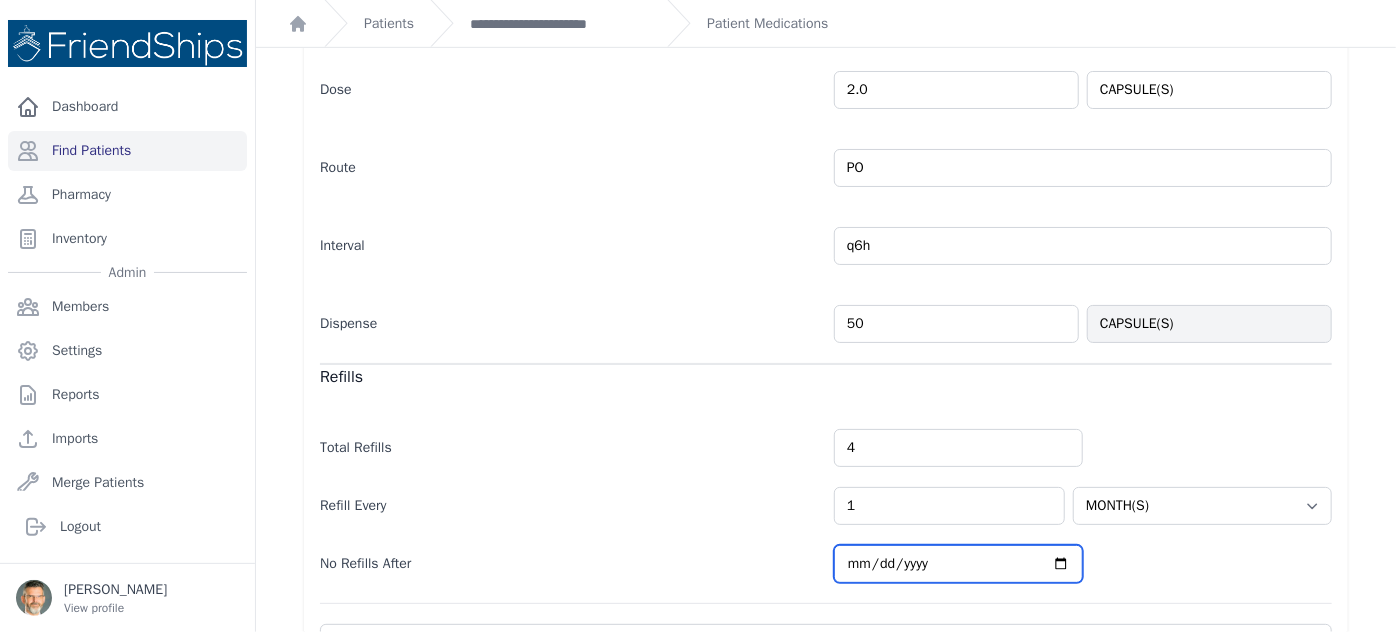 type on "[DATE]" 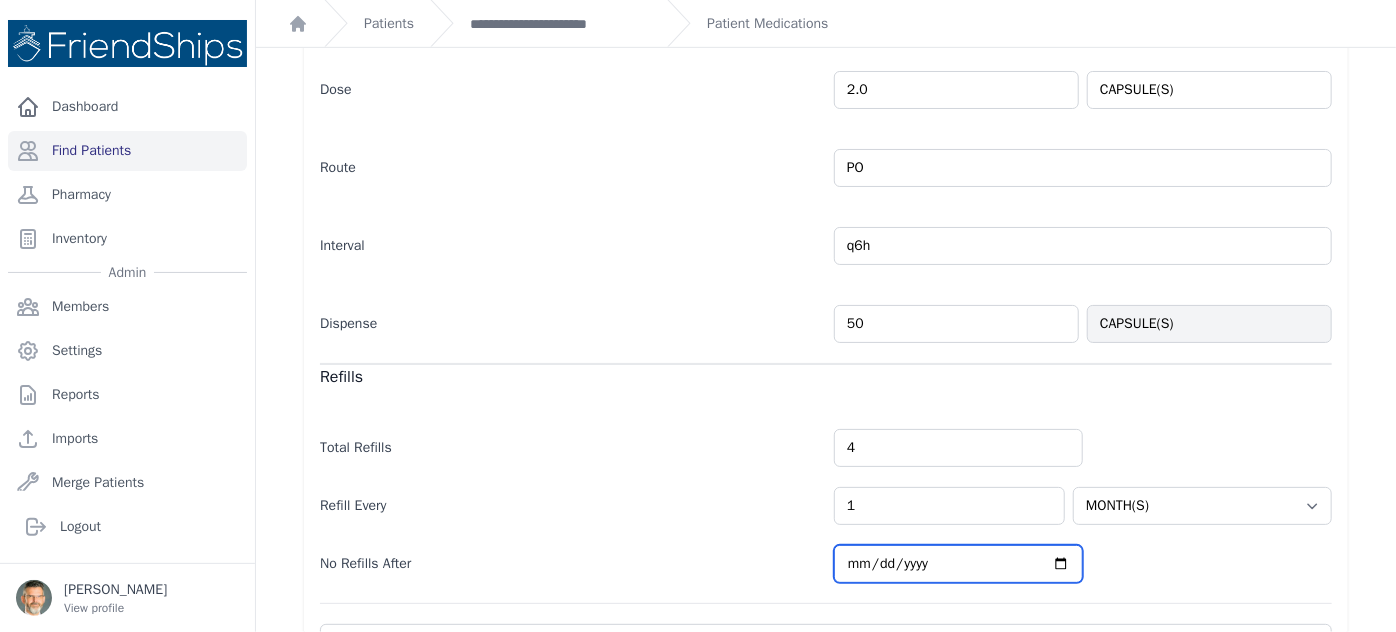 select on "MONTH(S)" 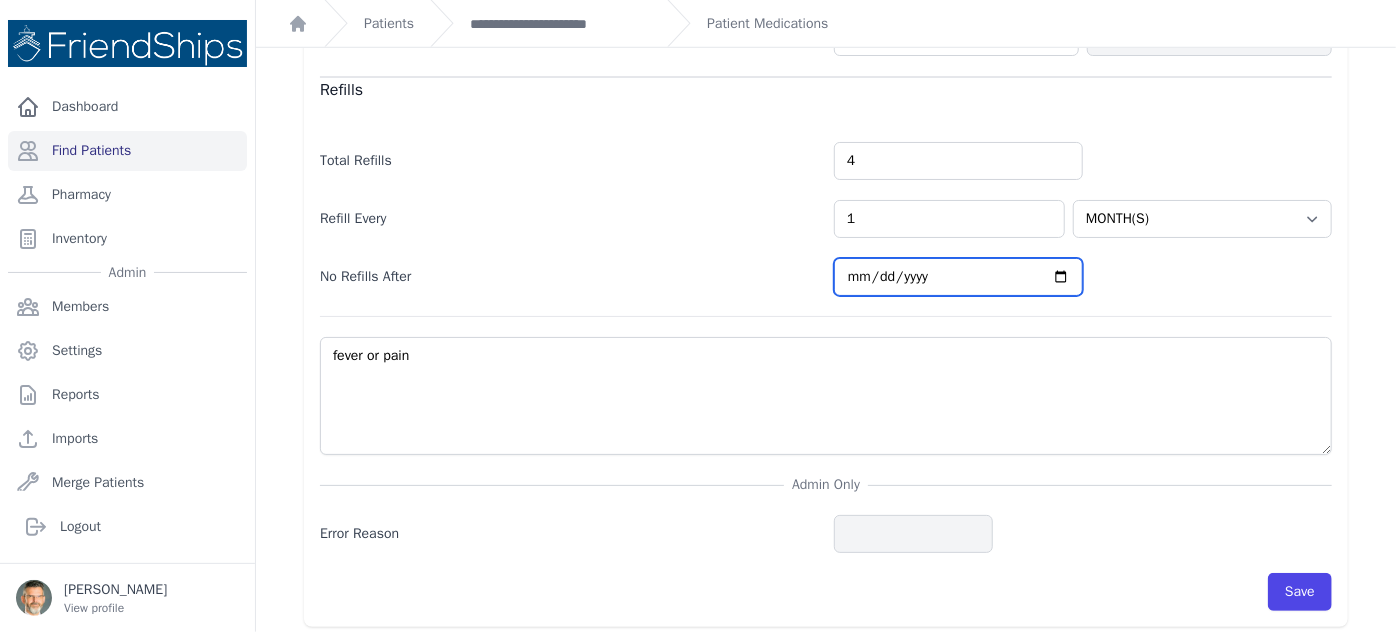 scroll, scrollTop: 792, scrollLeft: 0, axis: vertical 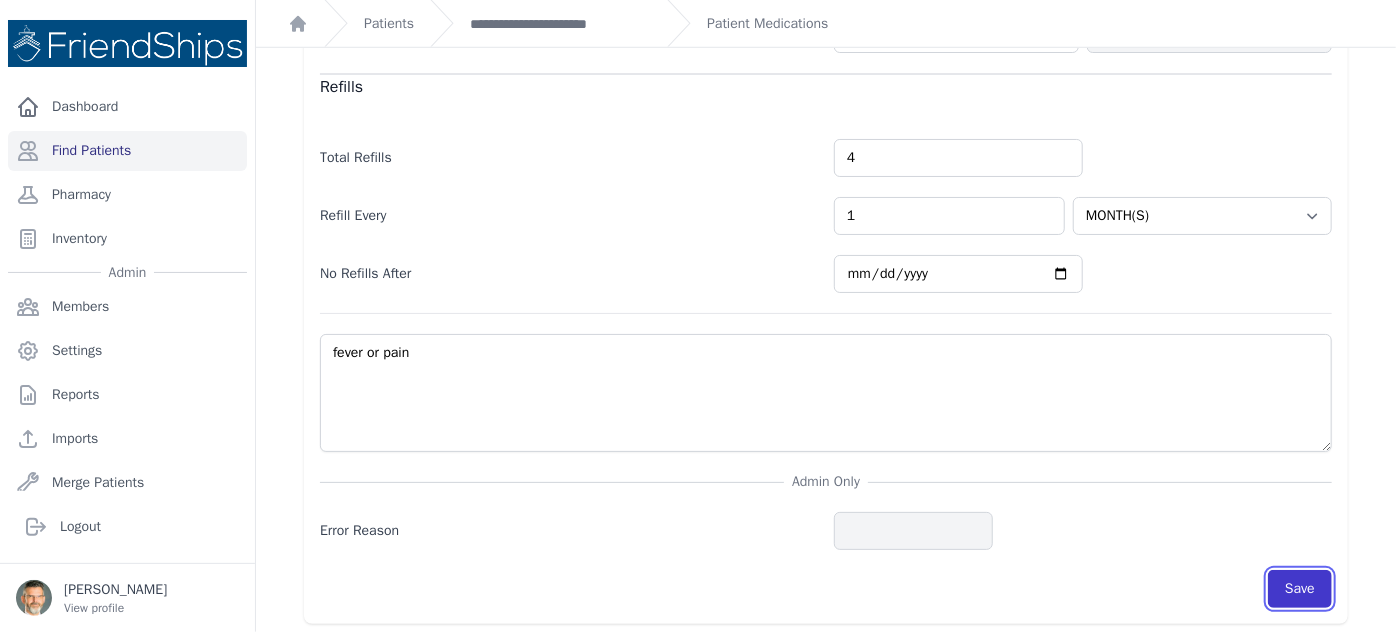 click on "Save" at bounding box center (1300, 589) 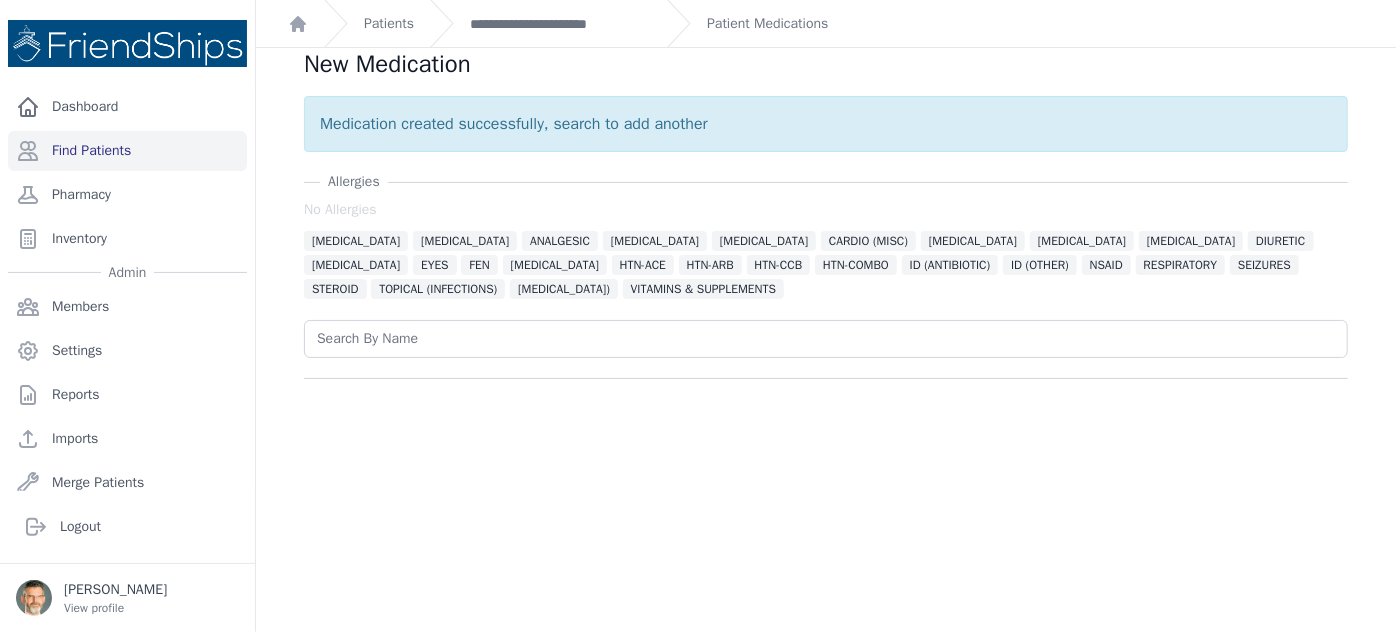 scroll, scrollTop: 0, scrollLeft: 0, axis: both 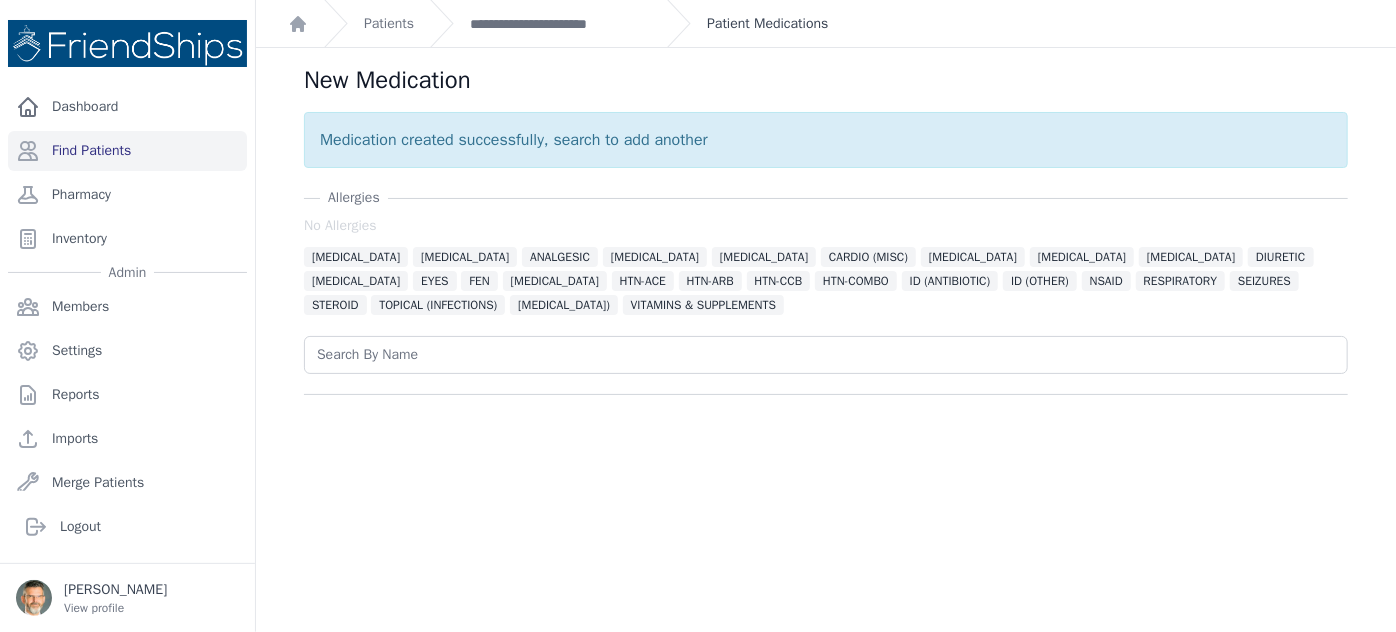 click on "Patient Medications" at bounding box center (767, 24) 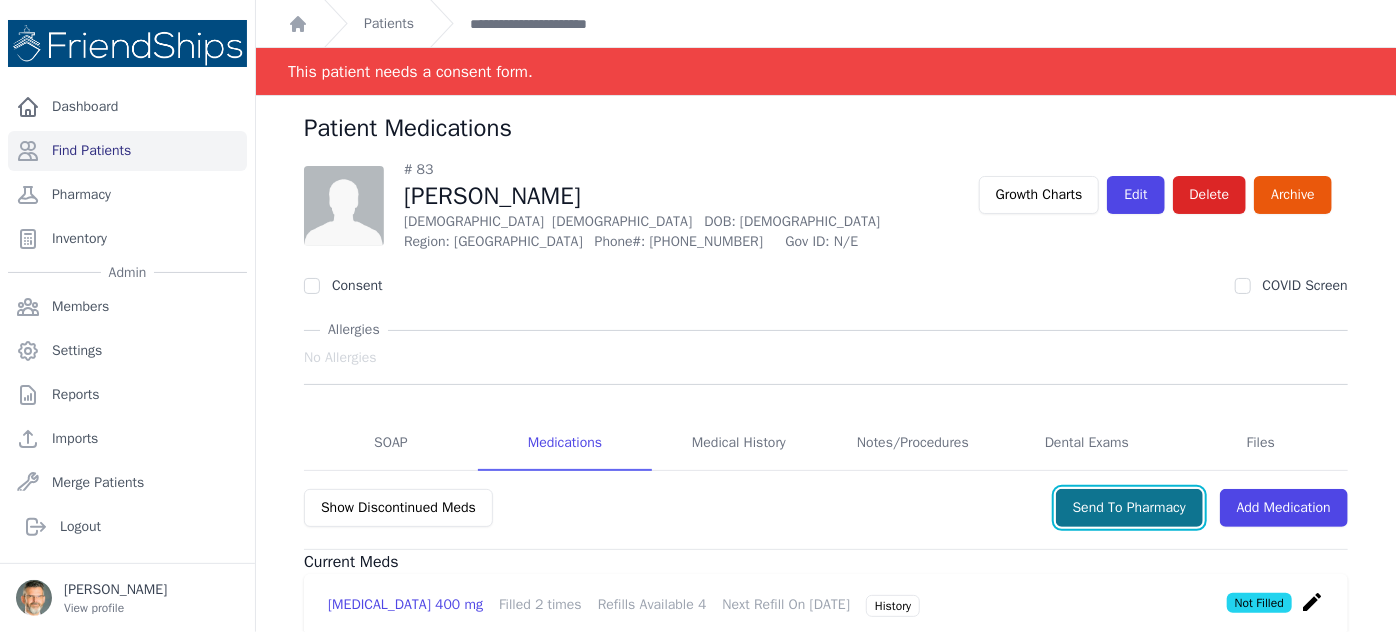 click on "Send To Pharmacy" at bounding box center [1129, 508] 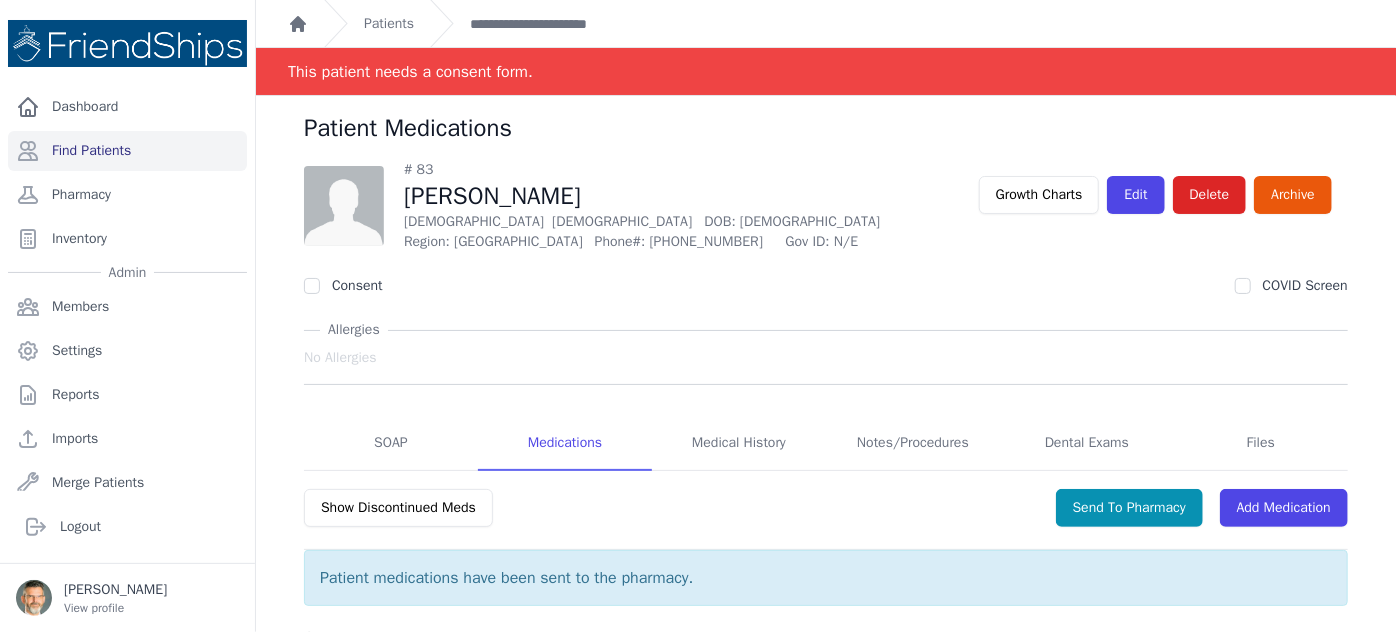 click 